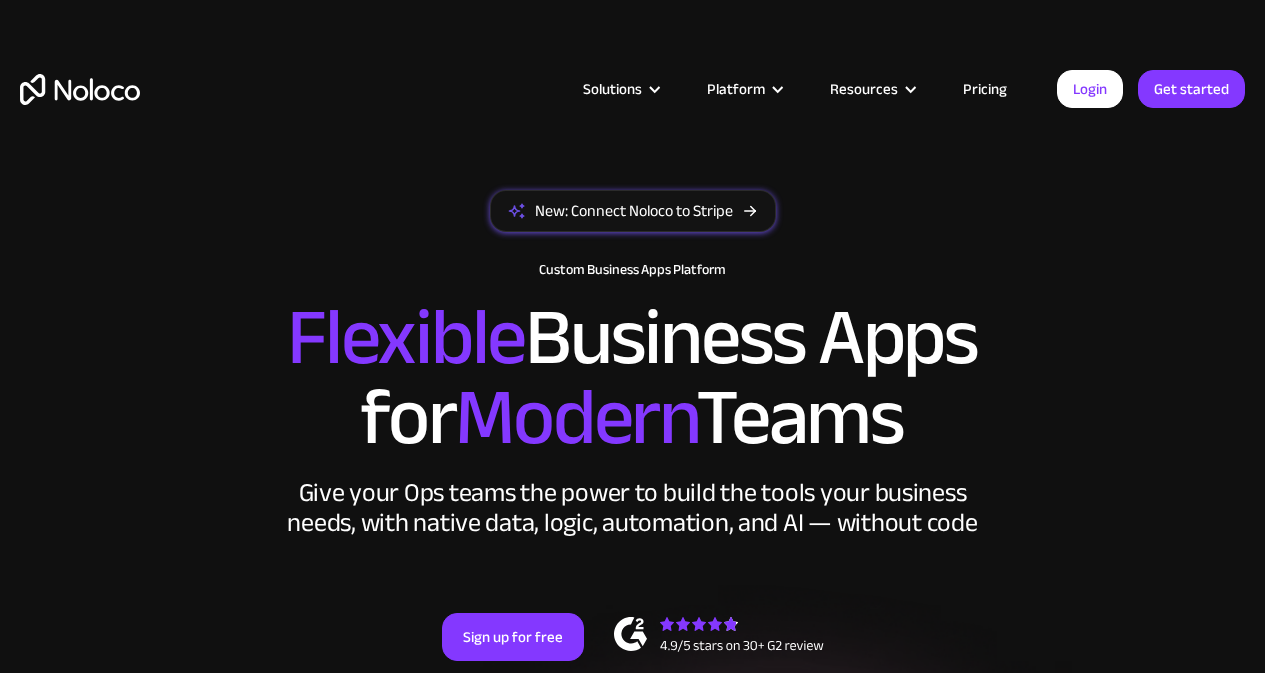 scroll, scrollTop: 0, scrollLeft: 0, axis: both 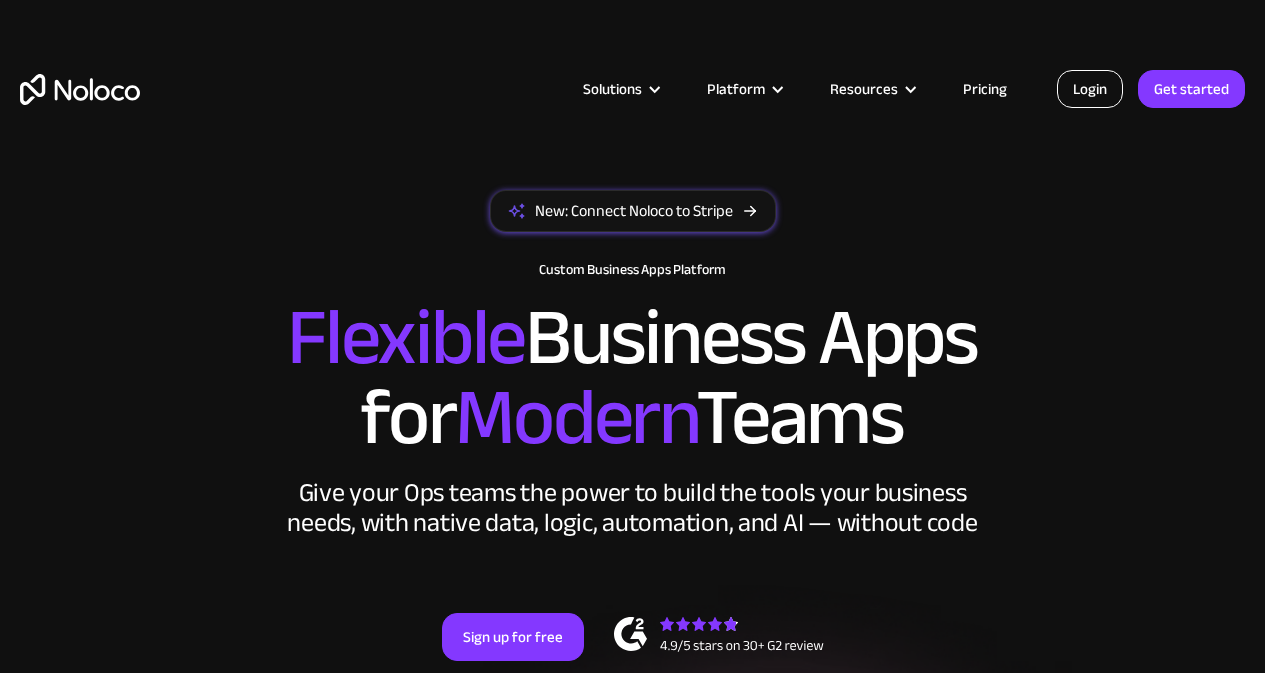 click on "Login" at bounding box center (1090, 89) 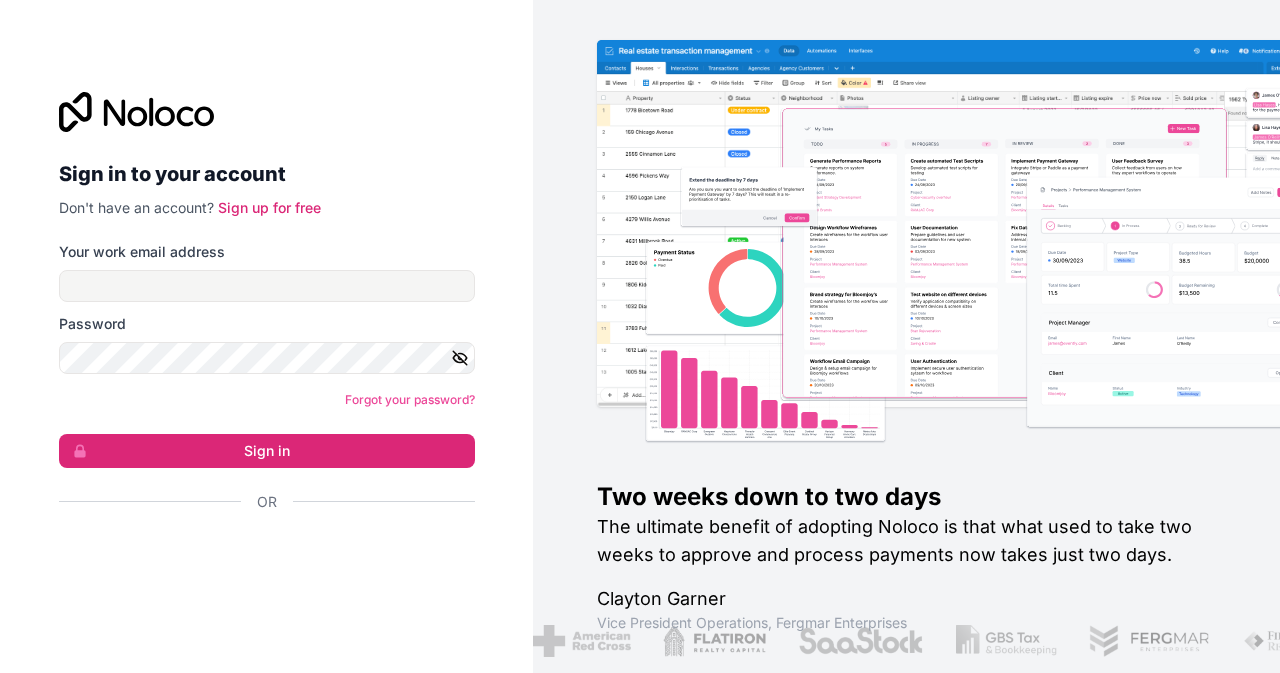 scroll, scrollTop: 0, scrollLeft: 0, axis: both 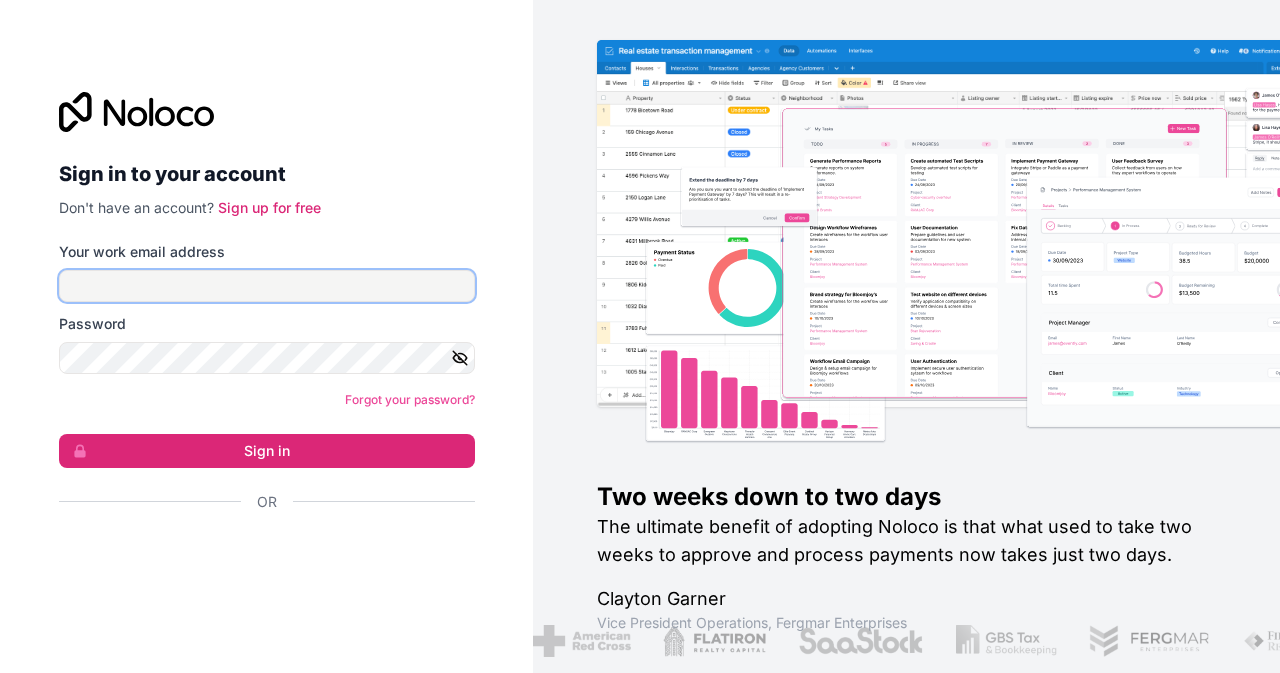 click on "Your work email address" at bounding box center (267, 286) 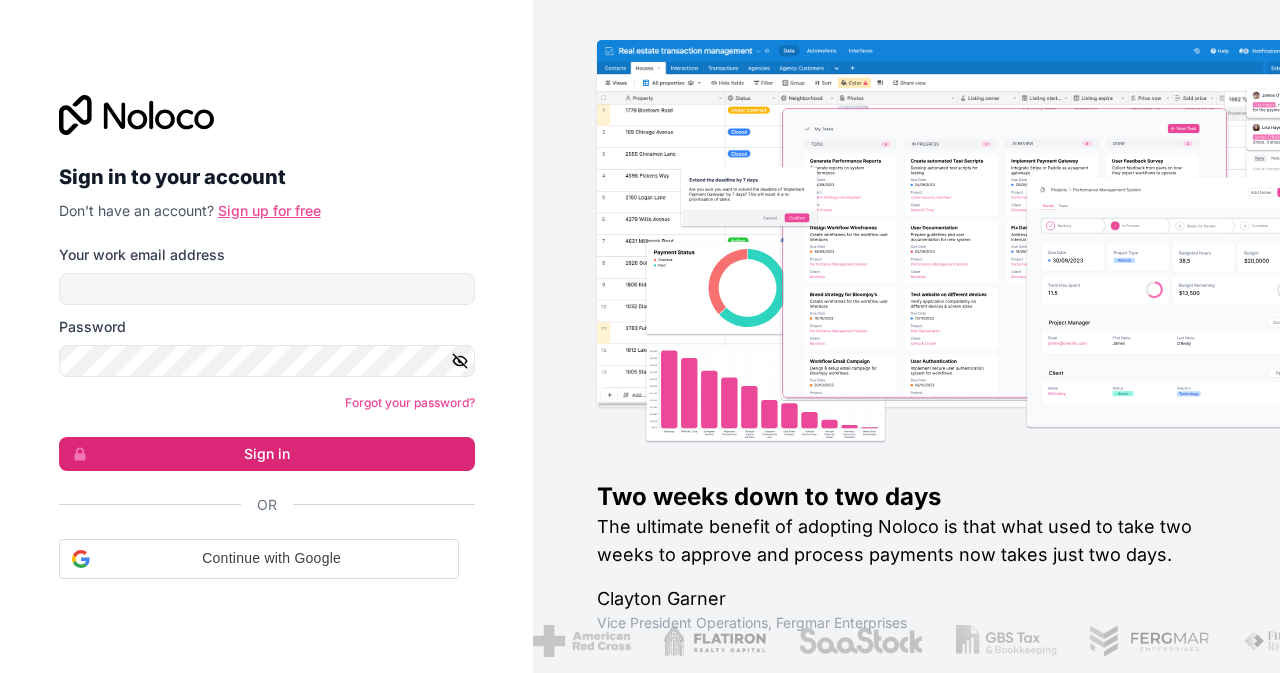 click on "Sign up for free" at bounding box center (269, 210) 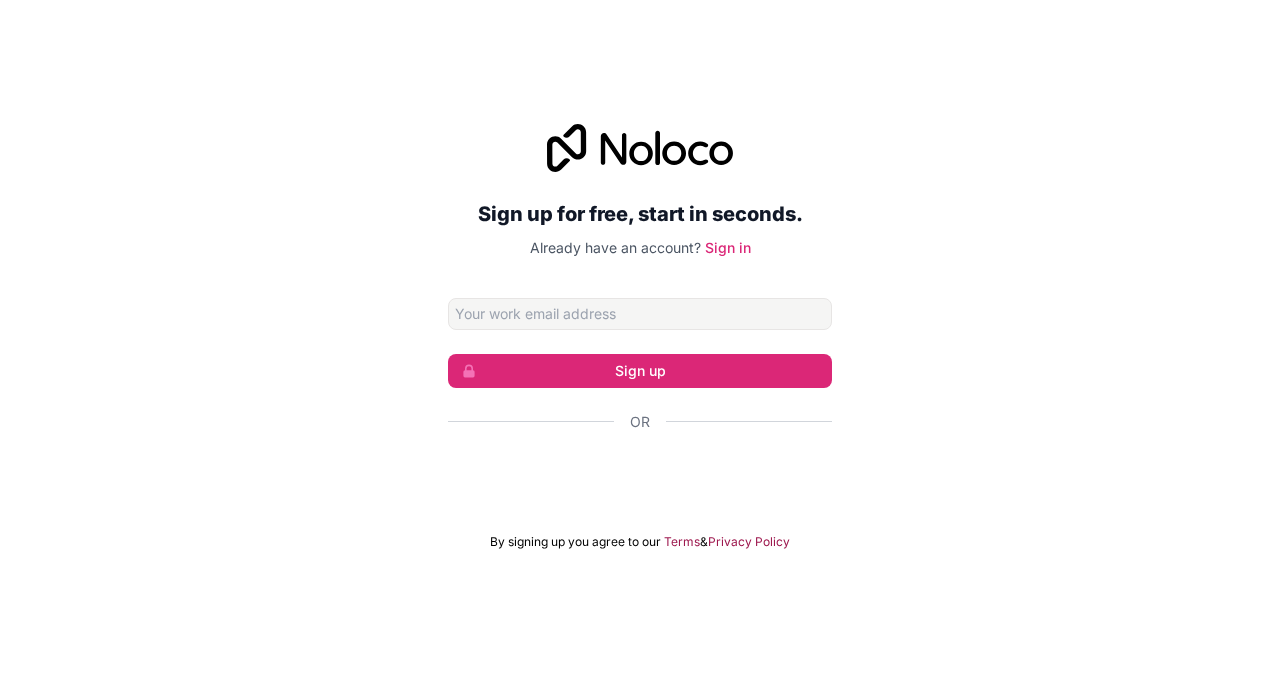 click at bounding box center [640, 314] 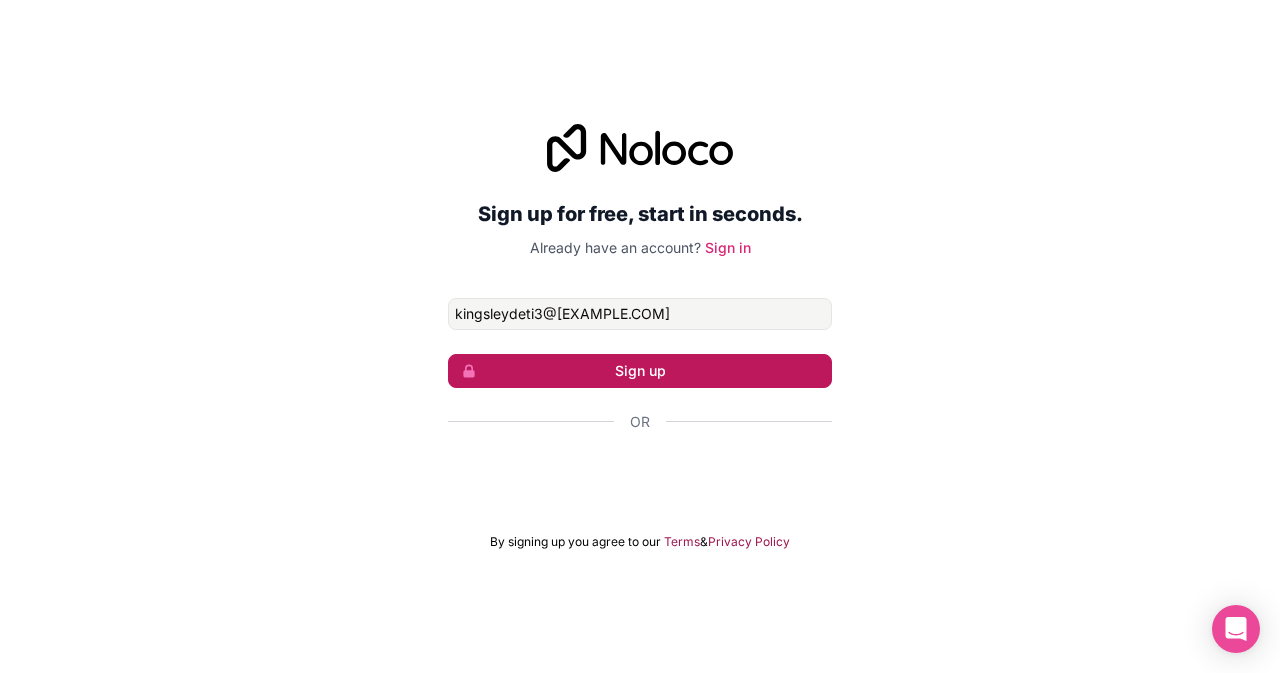 click on "Sign up" at bounding box center (640, 371) 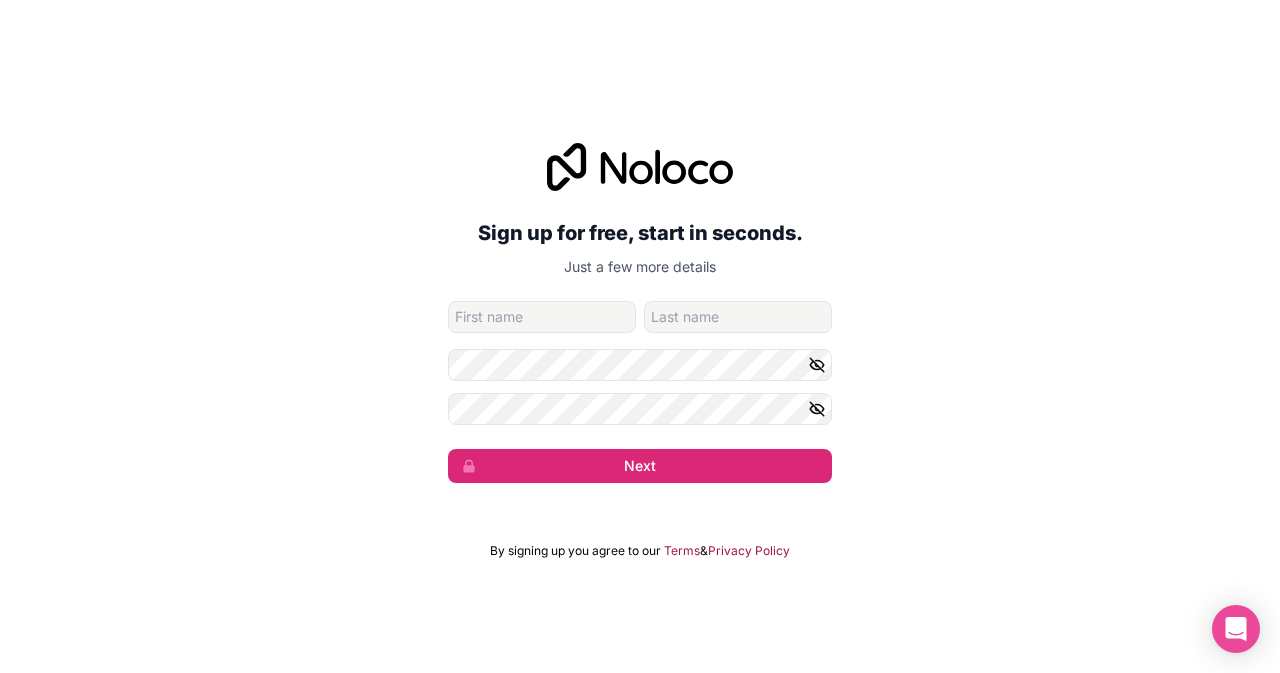 click at bounding box center (542, 317) 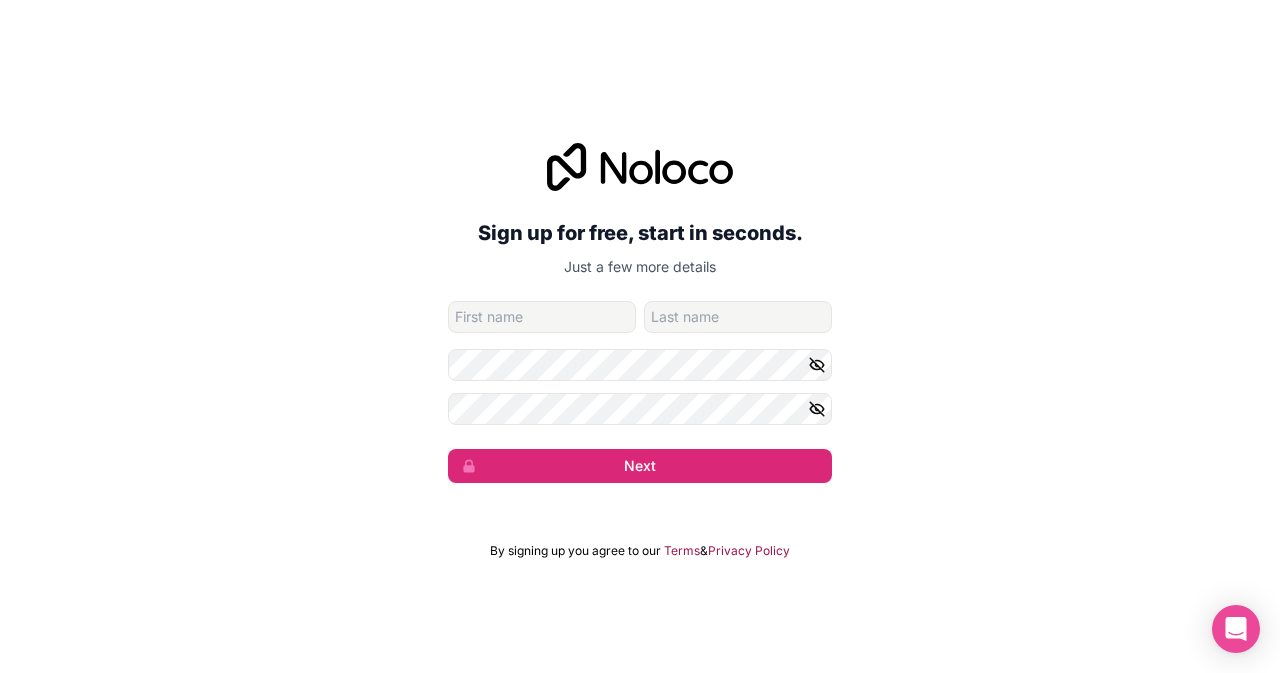 type on "[FIRST]" 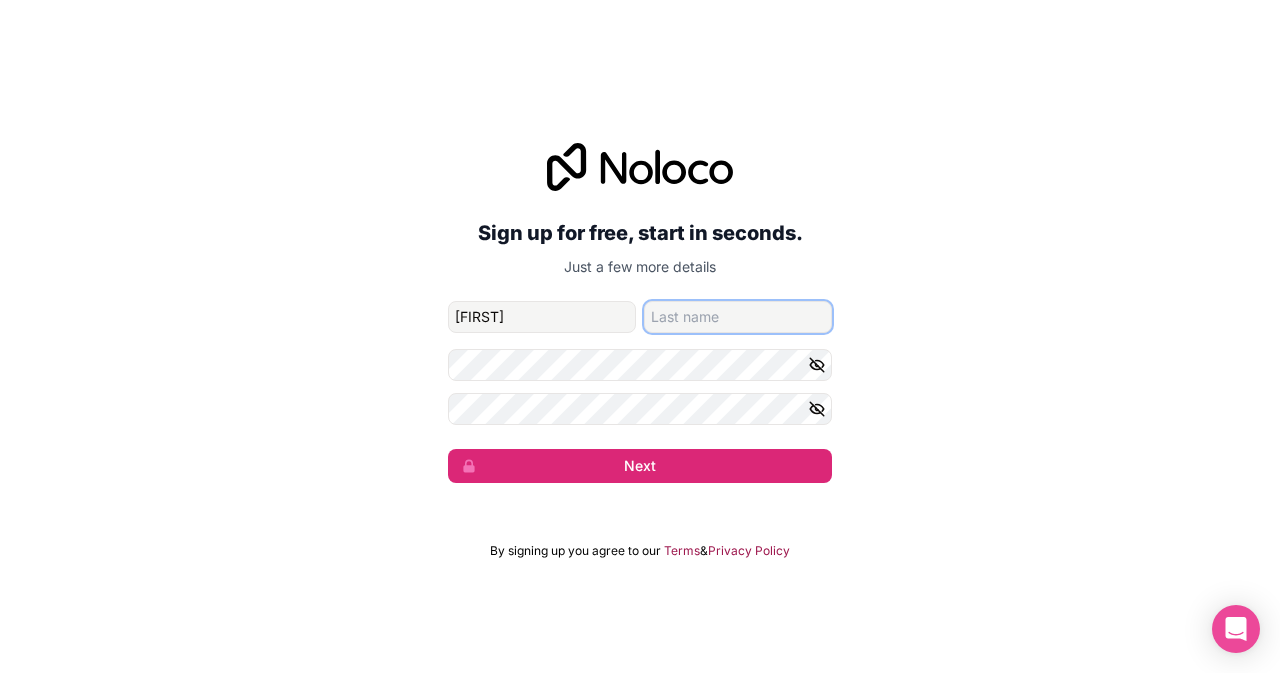 type on "Deti" 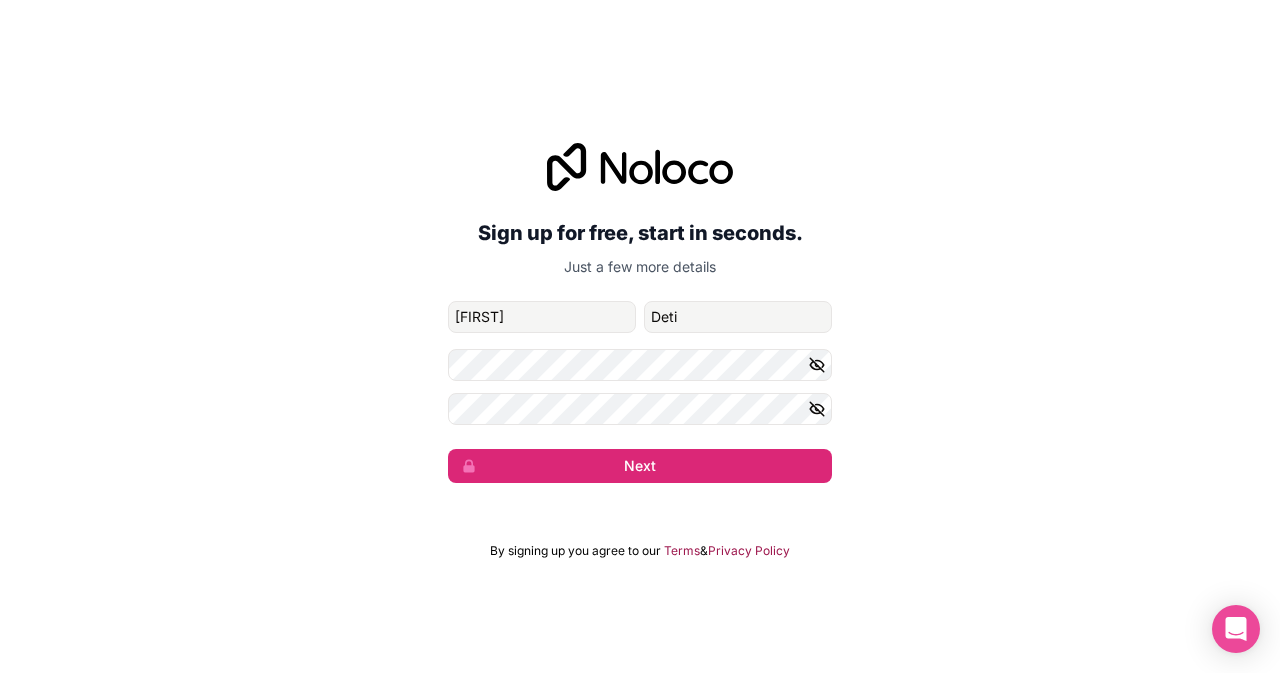 click 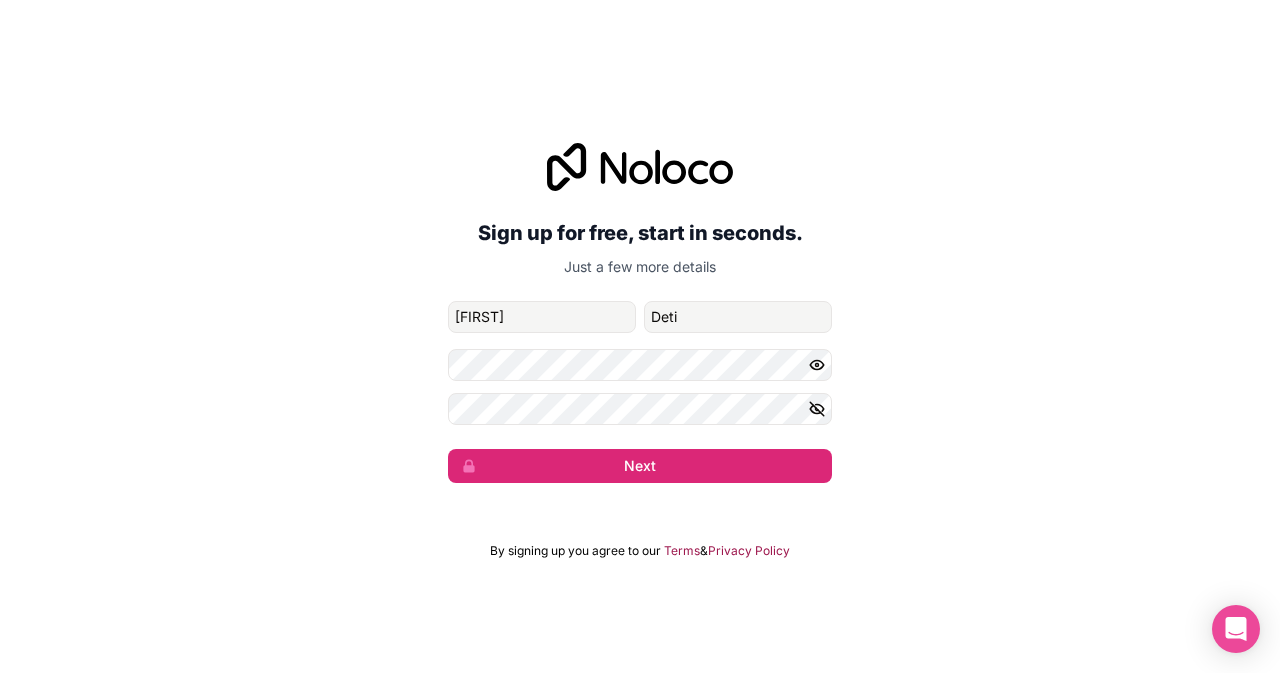 click 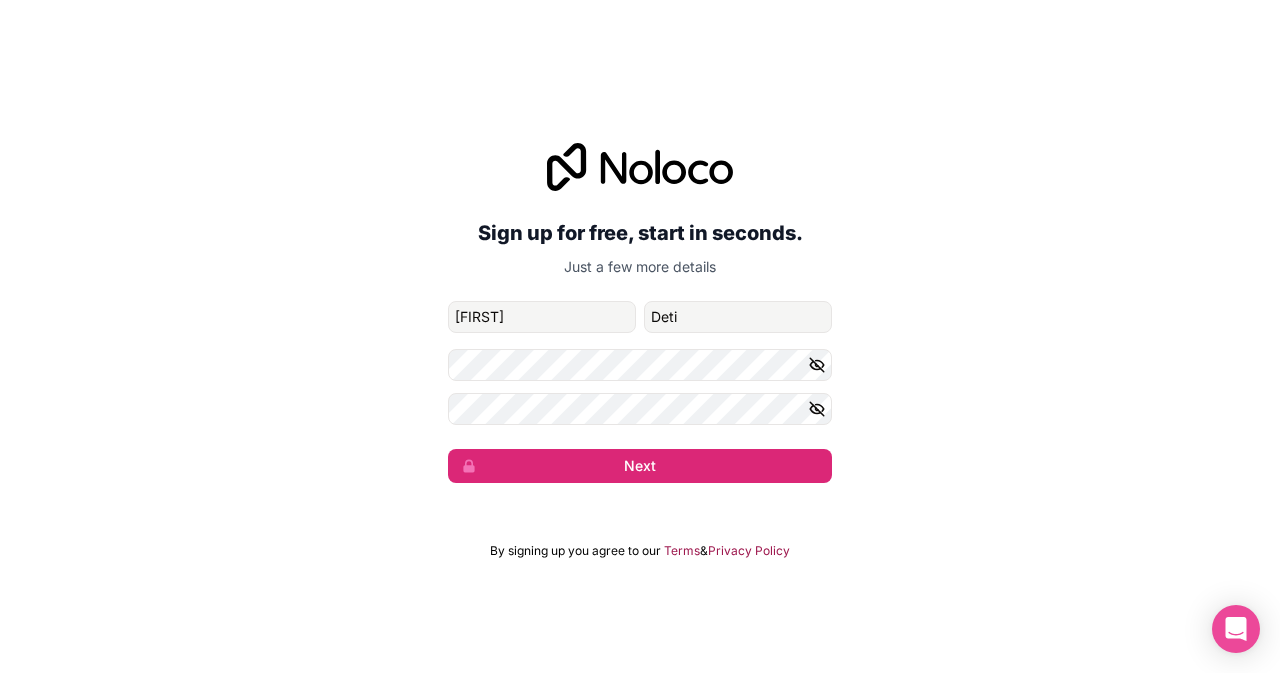 click 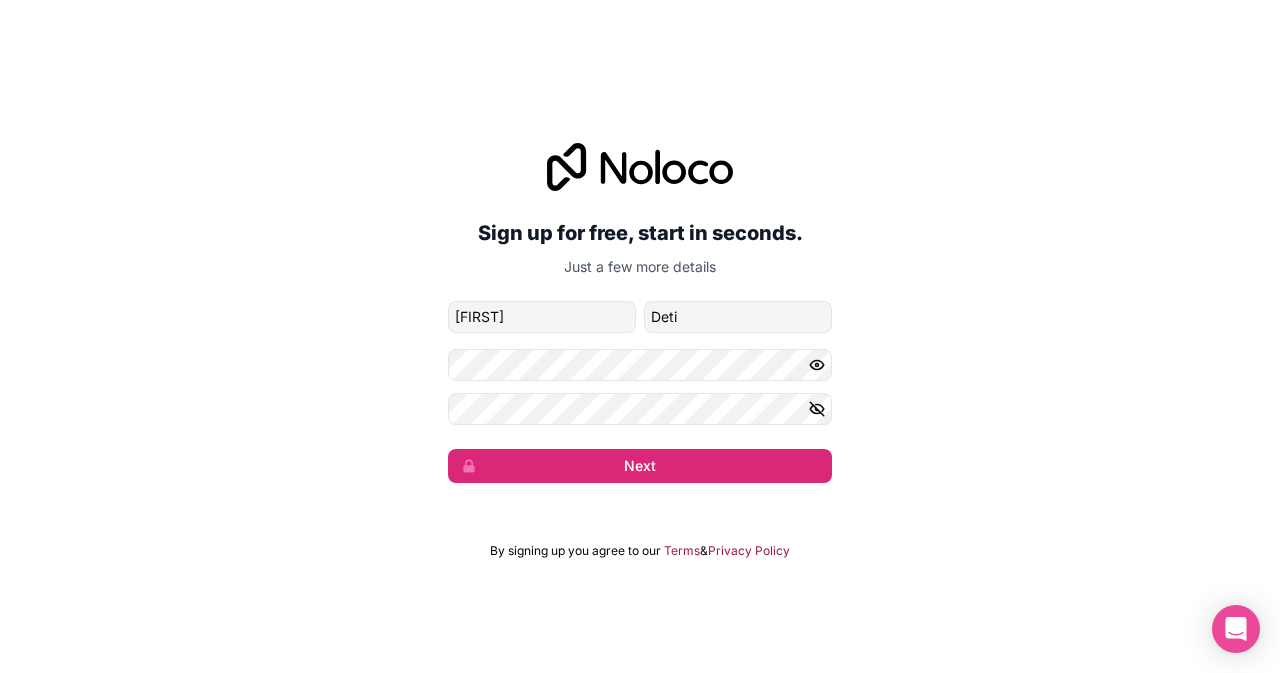 click 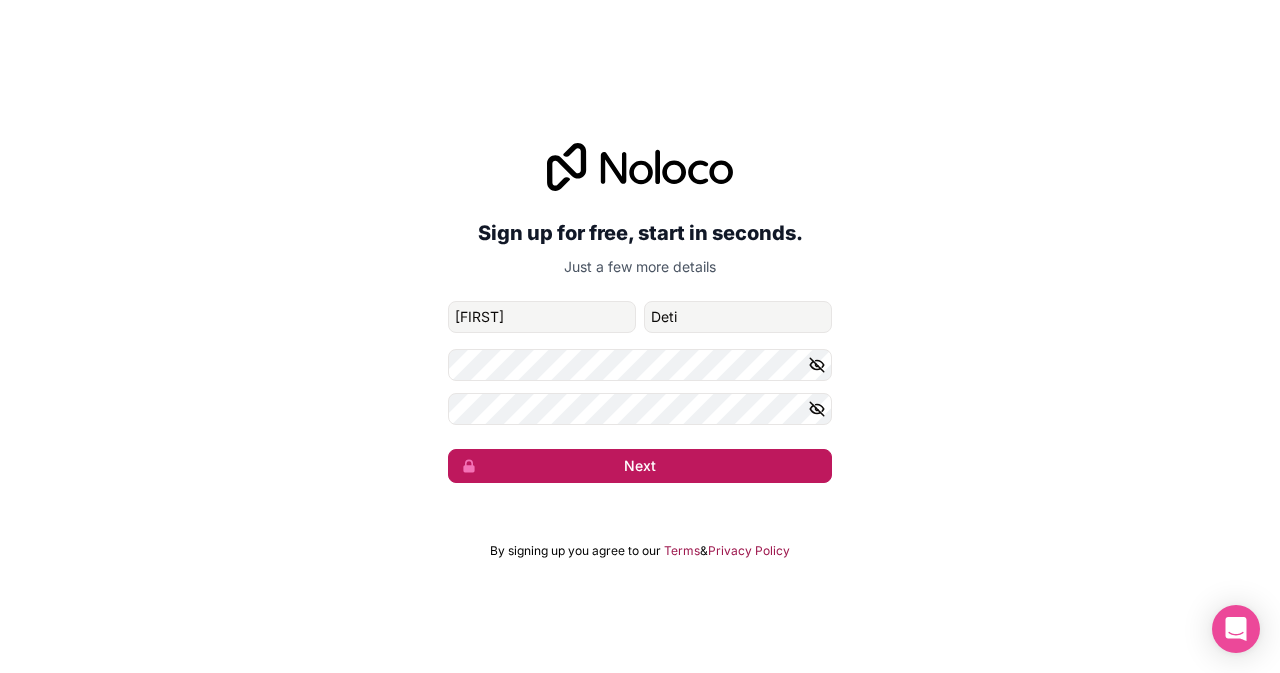 click on "Next" at bounding box center [640, 466] 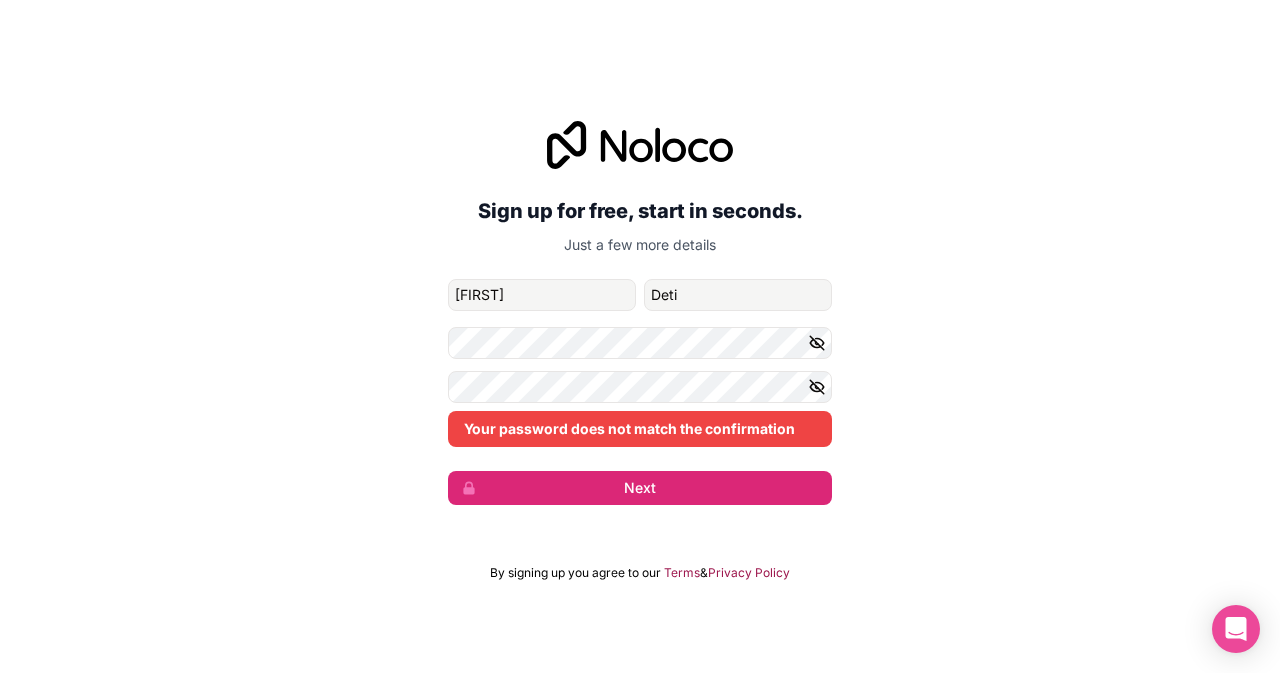 click 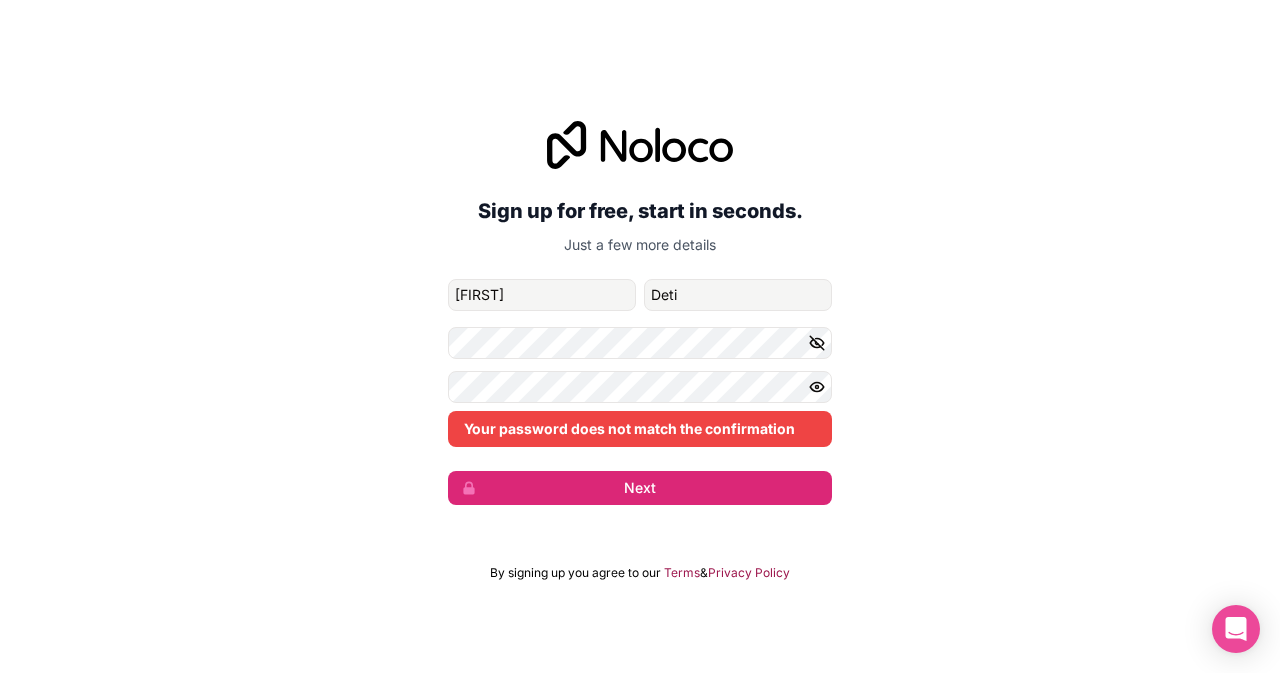 click 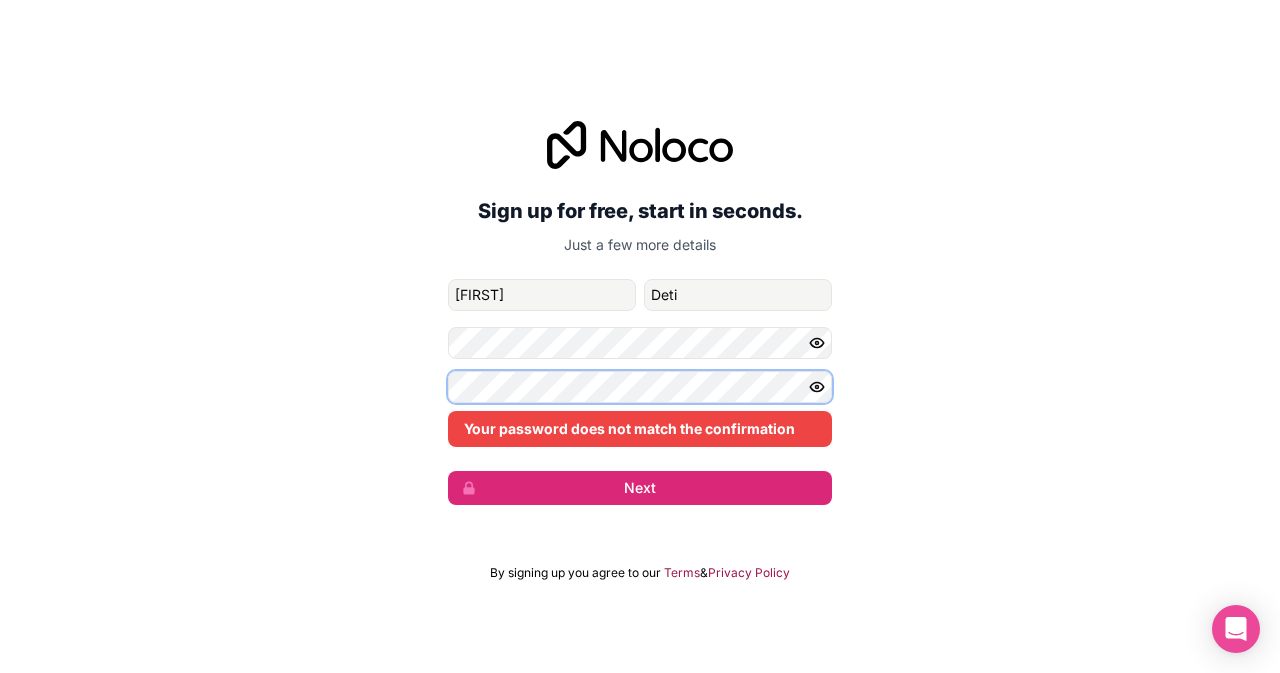 click on "Sign up for free, start in seconds. Just a few more details kingsleydeti3@[EXAMPLE.COM] Kingsley Deti Your password does not match the confirmation Next" at bounding box center (640, 313) 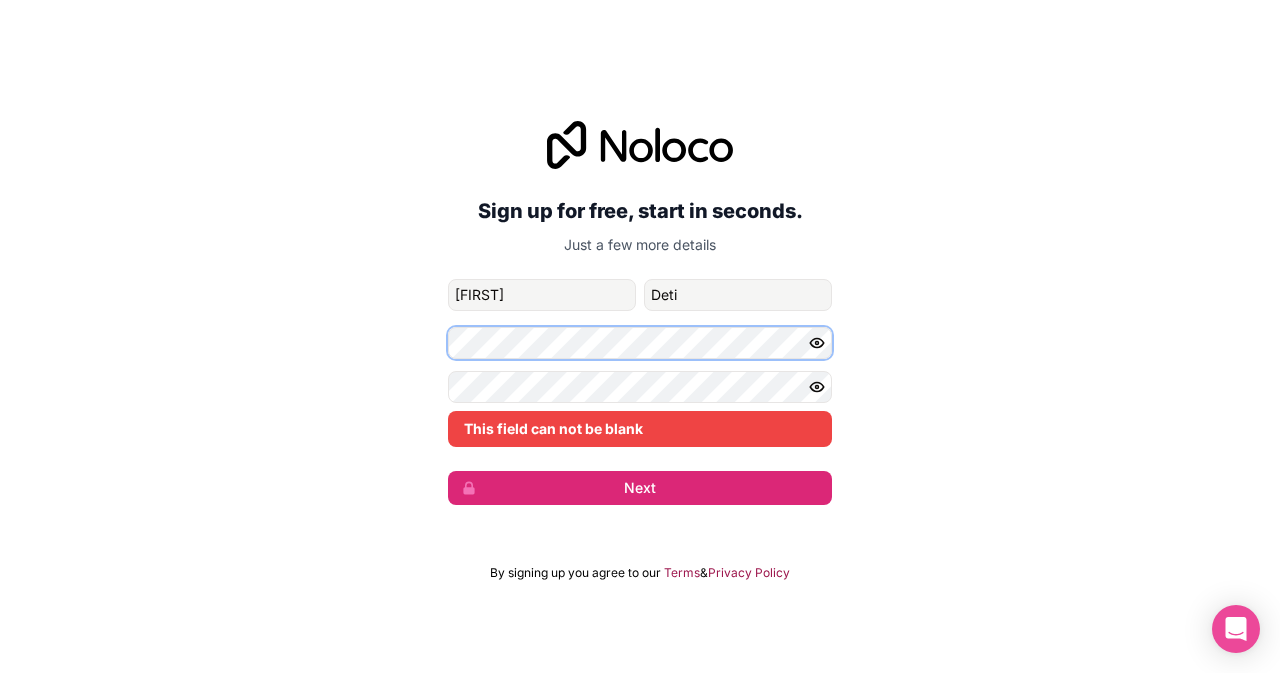 click on "Sign up for free, start in seconds. Just a few more details kingsleydeti3@[EXAMPLE.COM] Kingsley Deti This field can not be blank Next" at bounding box center [640, 313] 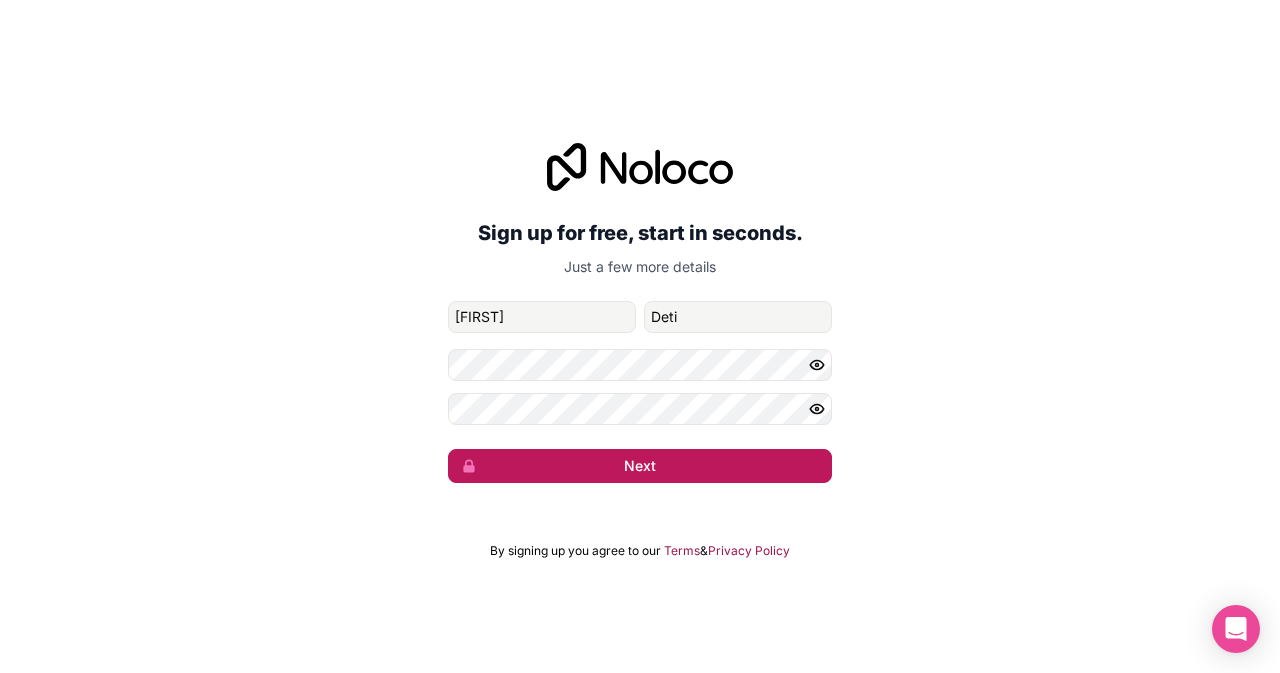 click on "Next" at bounding box center (640, 466) 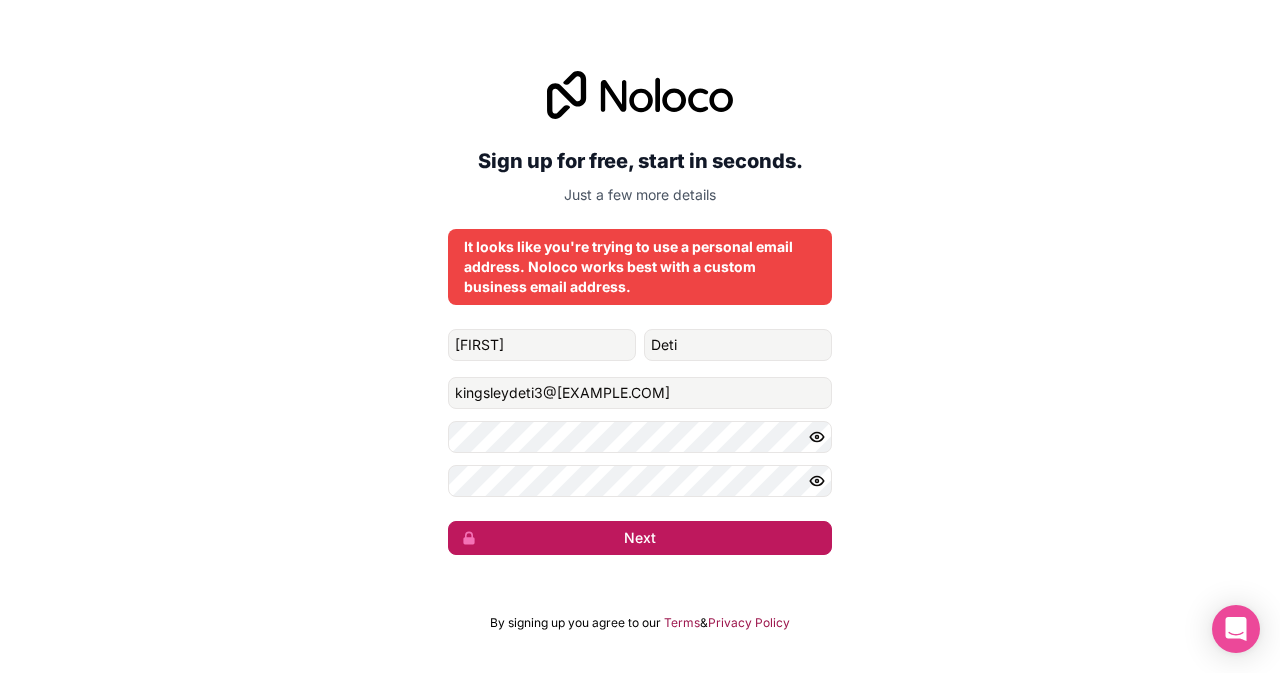 click on "Next" at bounding box center (640, 538) 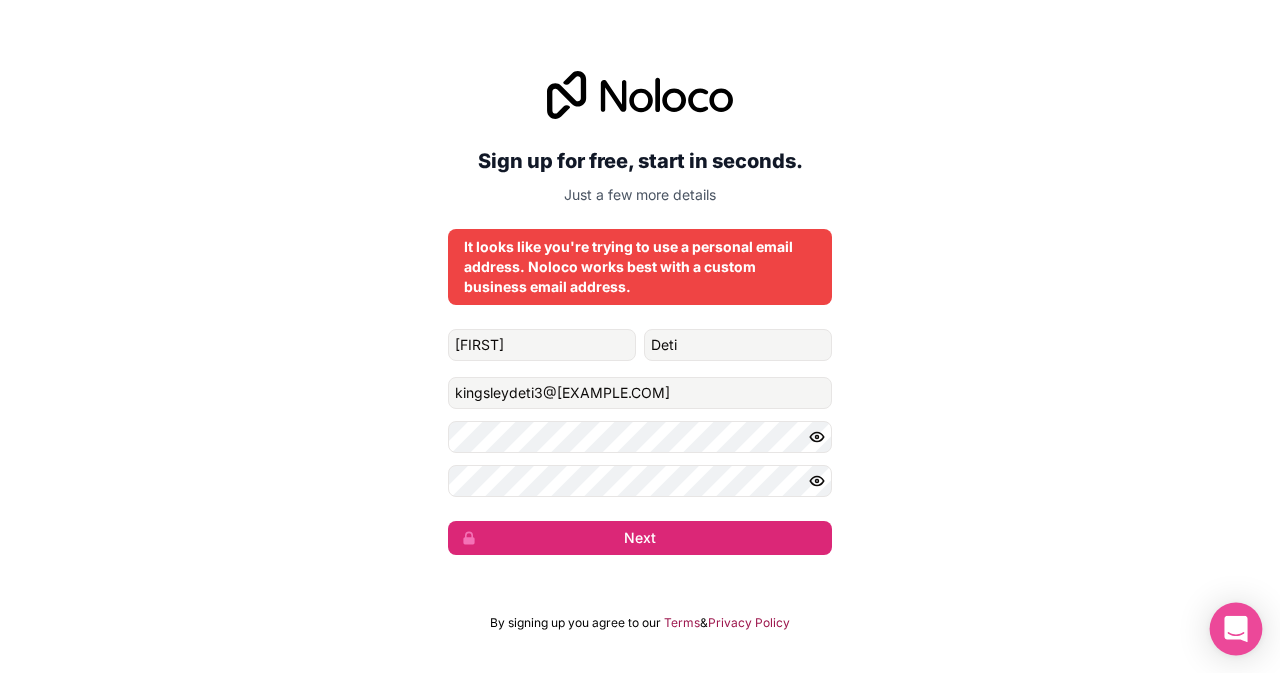 click 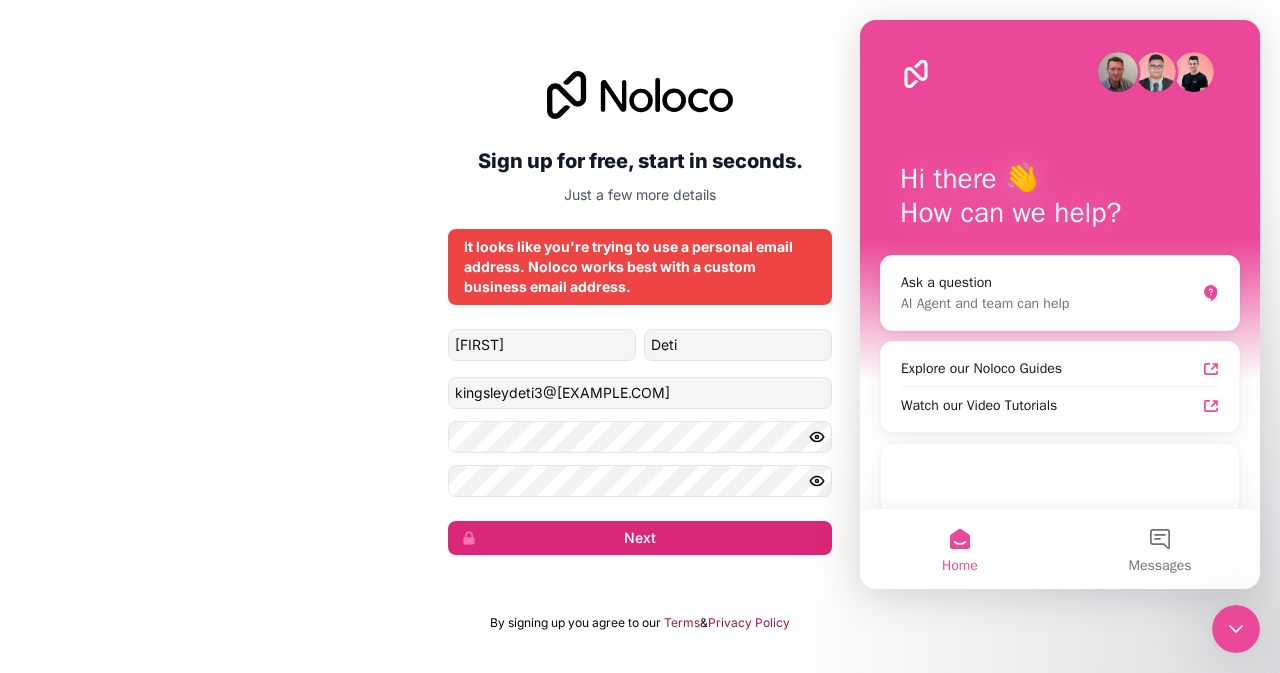 scroll, scrollTop: 0, scrollLeft: 0, axis: both 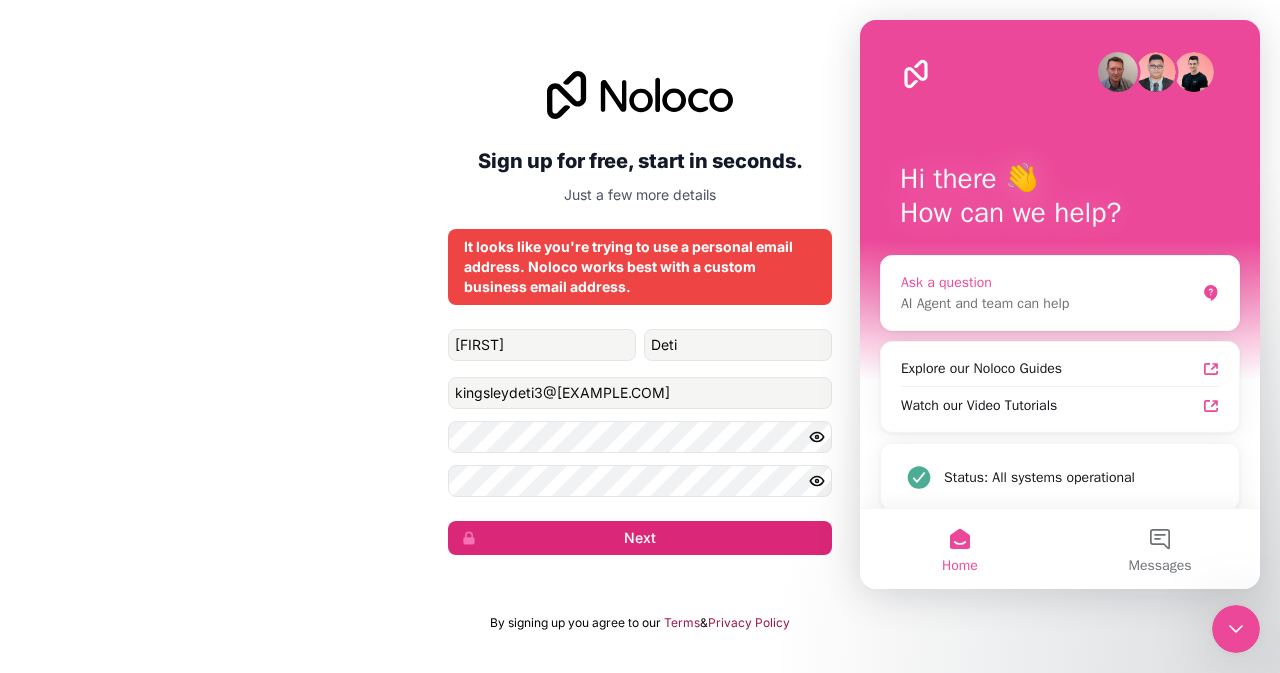 click on "AI Agent and team can help" at bounding box center (1048, 303) 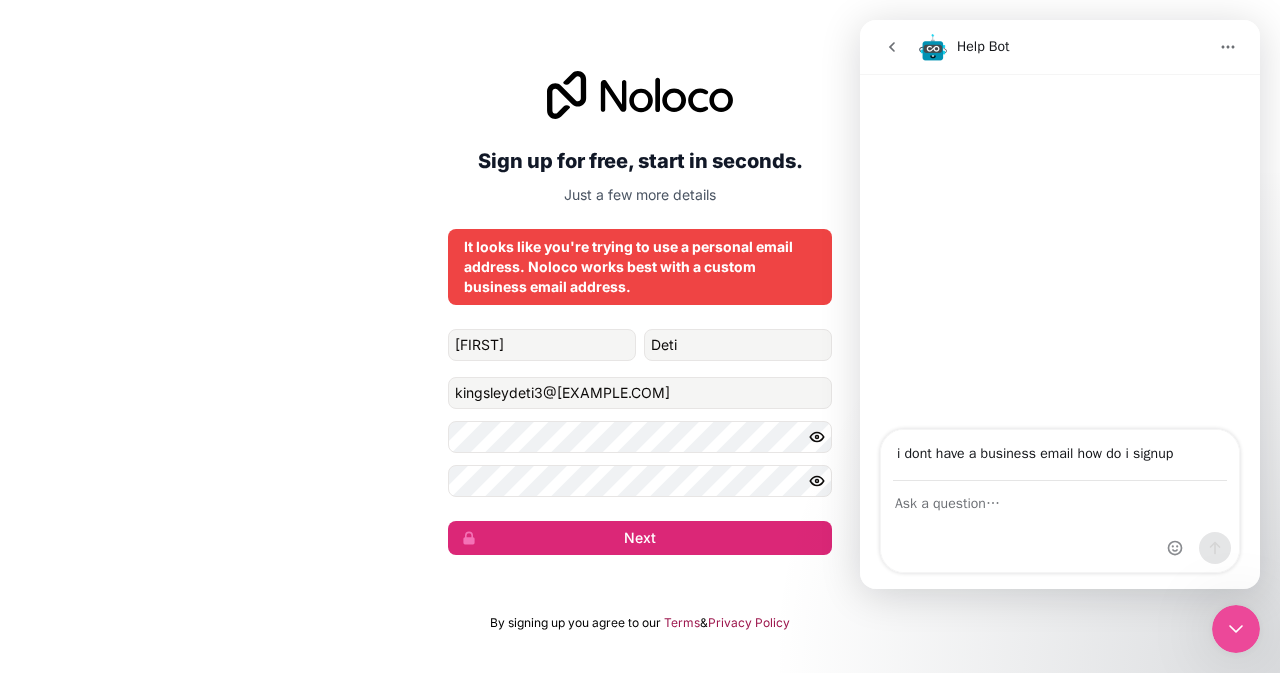 type on "i dont have a business email how do i signup" 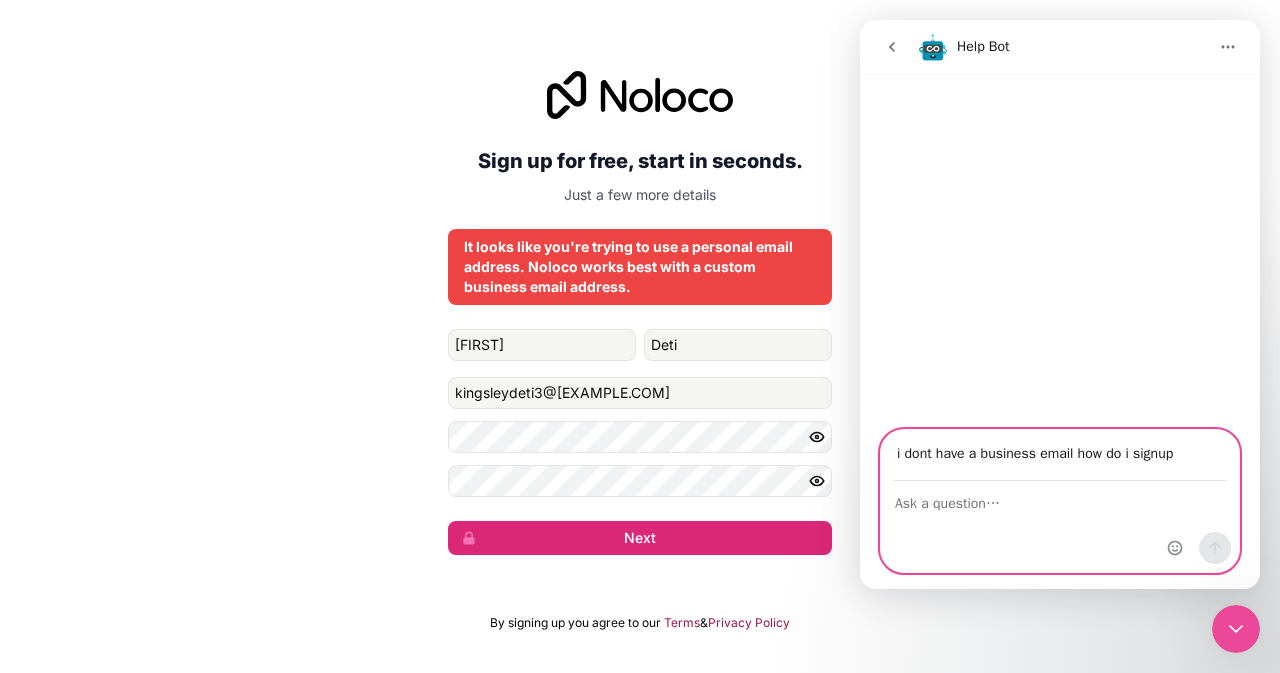 click at bounding box center (1199, 501) 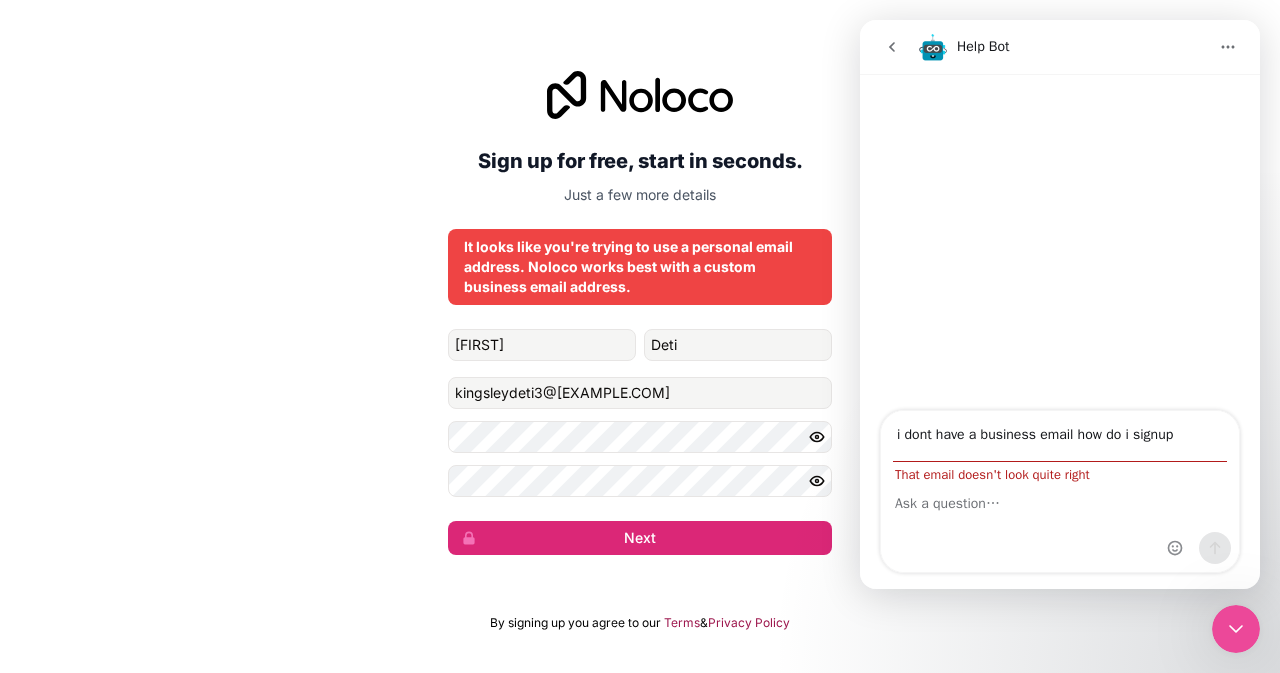 click at bounding box center (1199, 491) 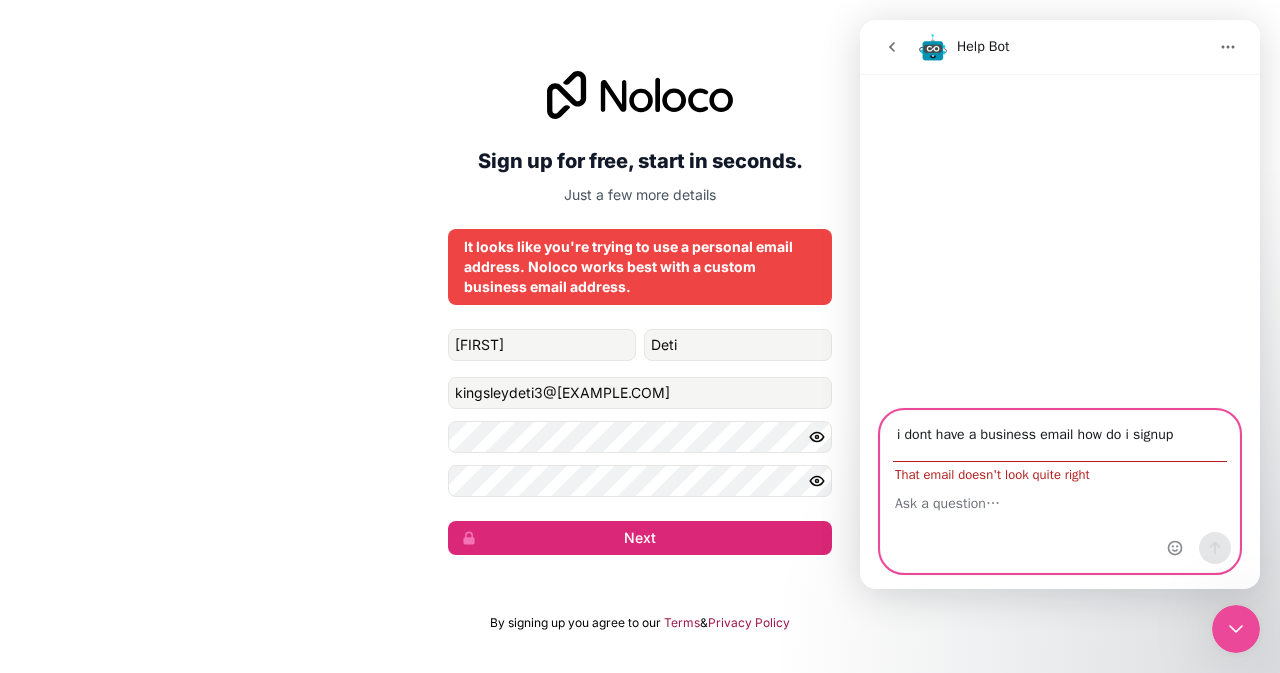 click at bounding box center (1060, 499) 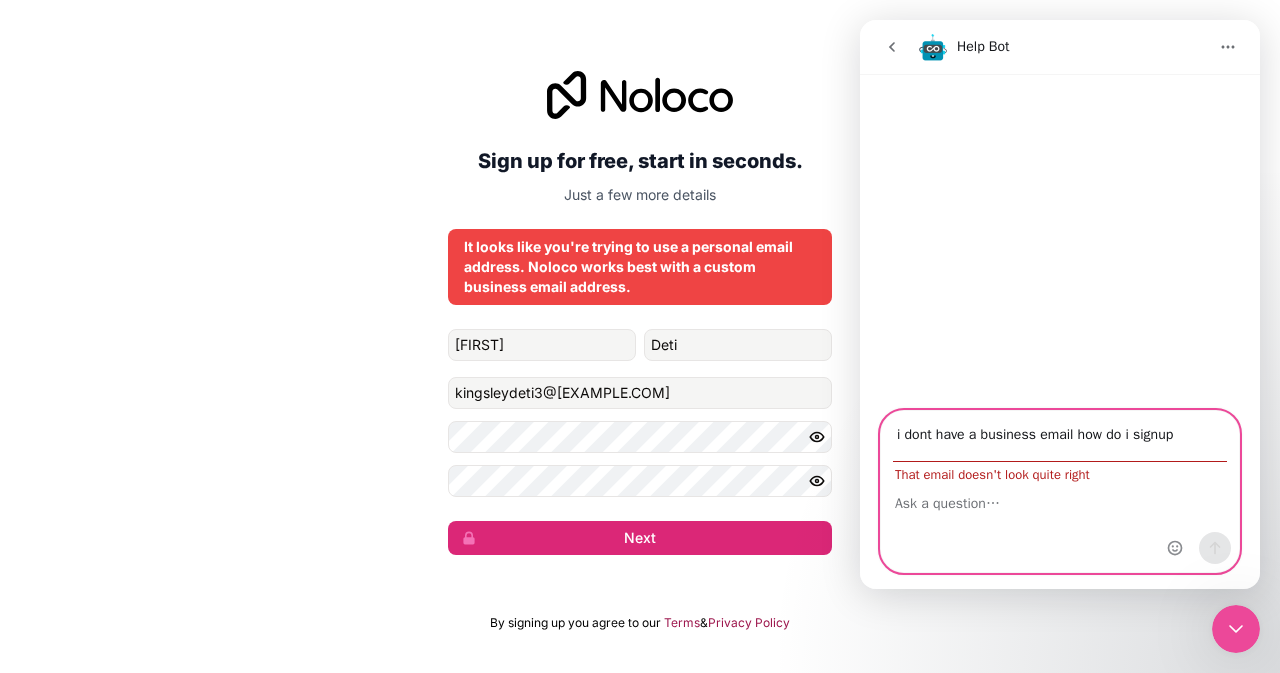 drag, startPoint x: 896, startPoint y: 435, endPoint x: 1194, endPoint y: 451, distance: 298.42923 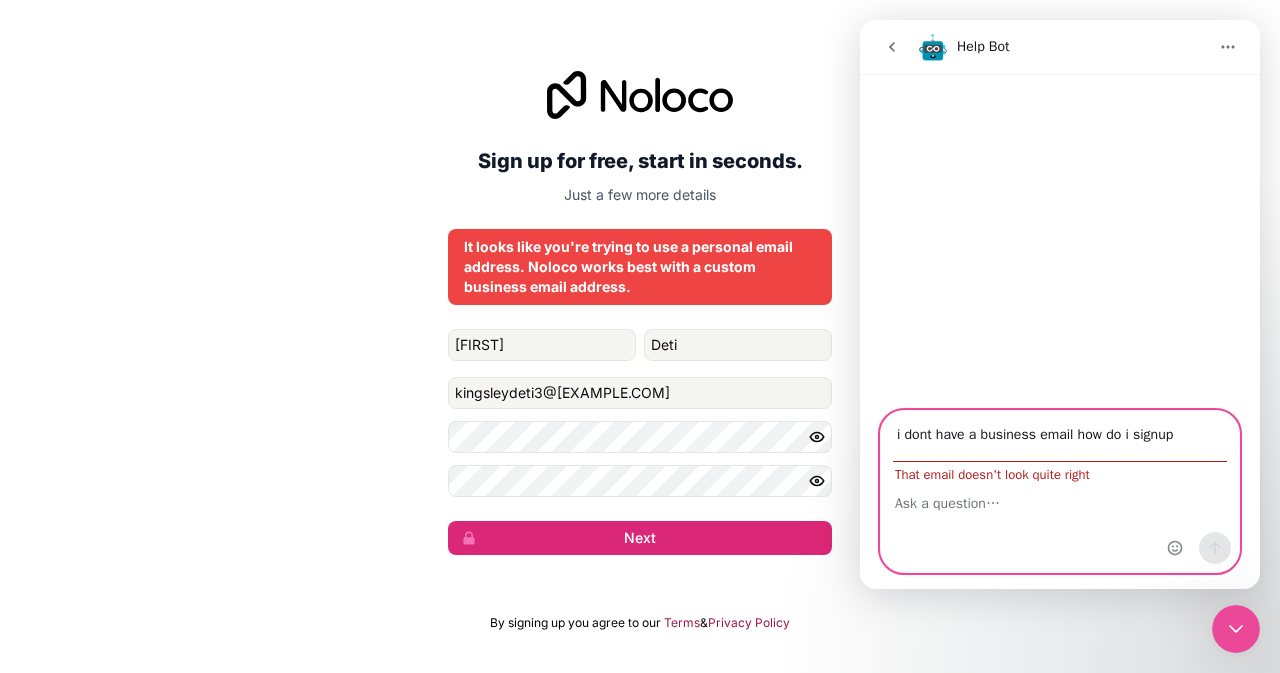 click on "i dont have a business email how do i signup That email doesn't look quite right" at bounding box center (1060, 491) 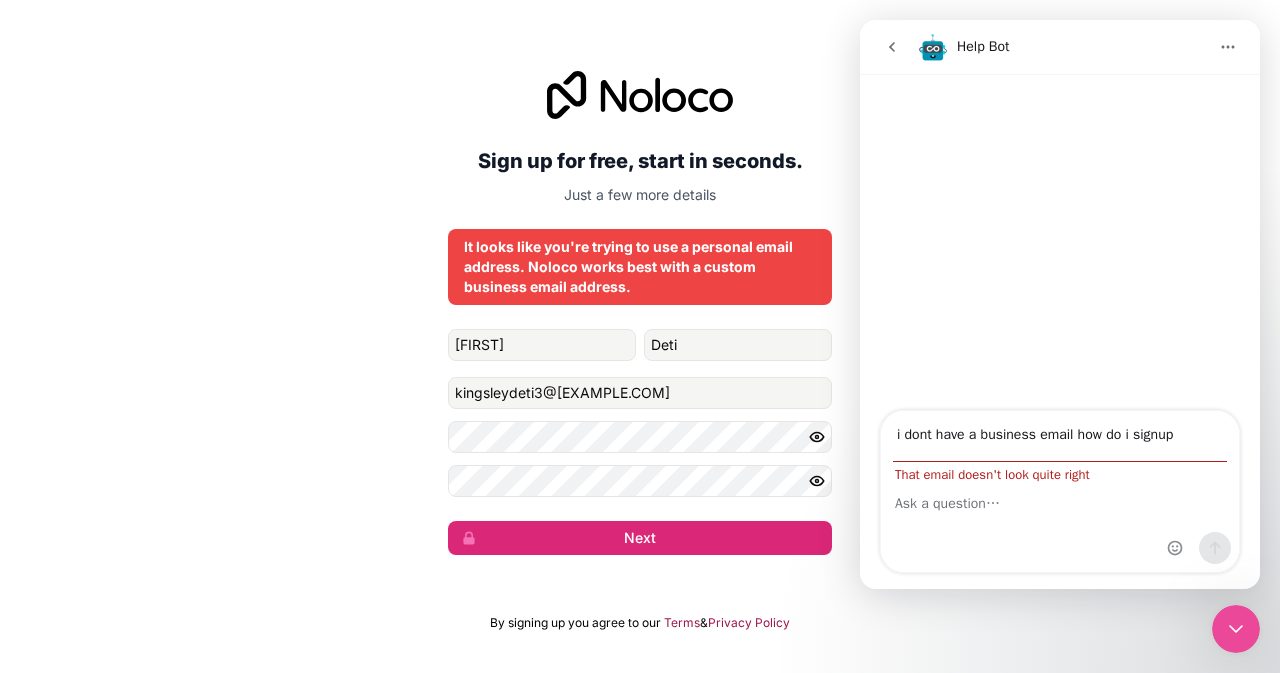 drag, startPoint x: 1168, startPoint y: 436, endPoint x: 1172, endPoint y: 447, distance: 11.7046995 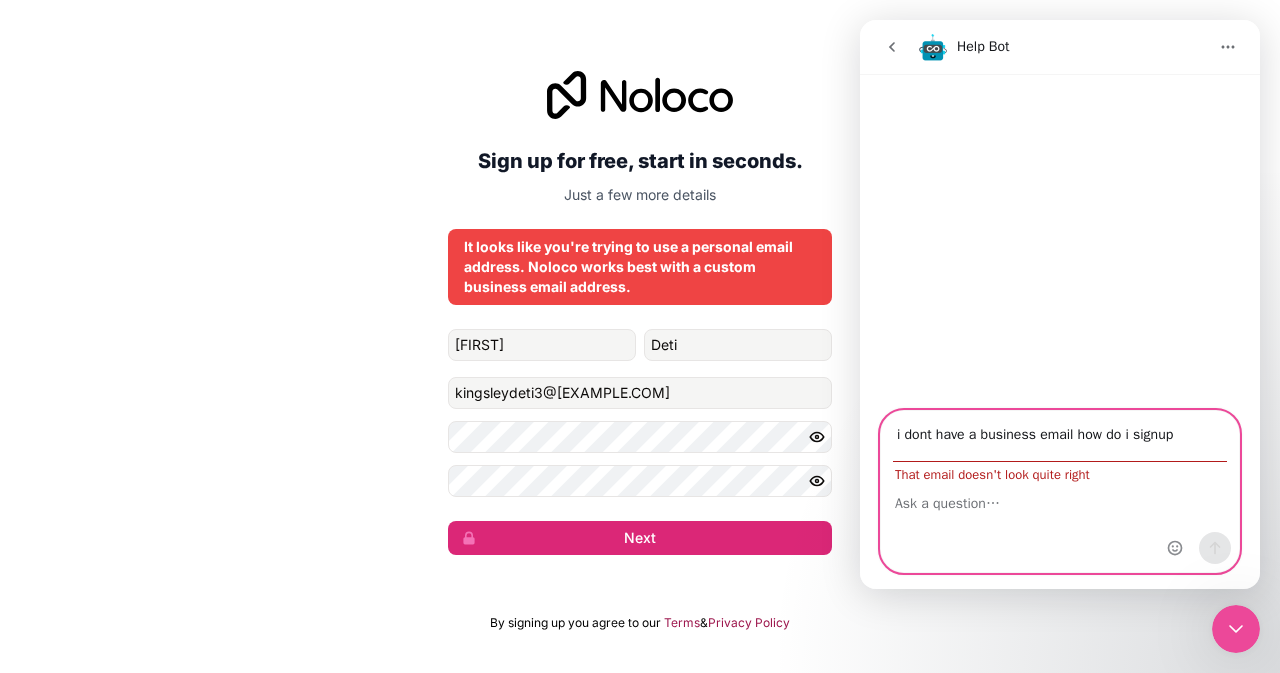 drag, startPoint x: 897, startPoint y: 433, endPoint x: 1178, endPoint y: 455, distance: 281.8599 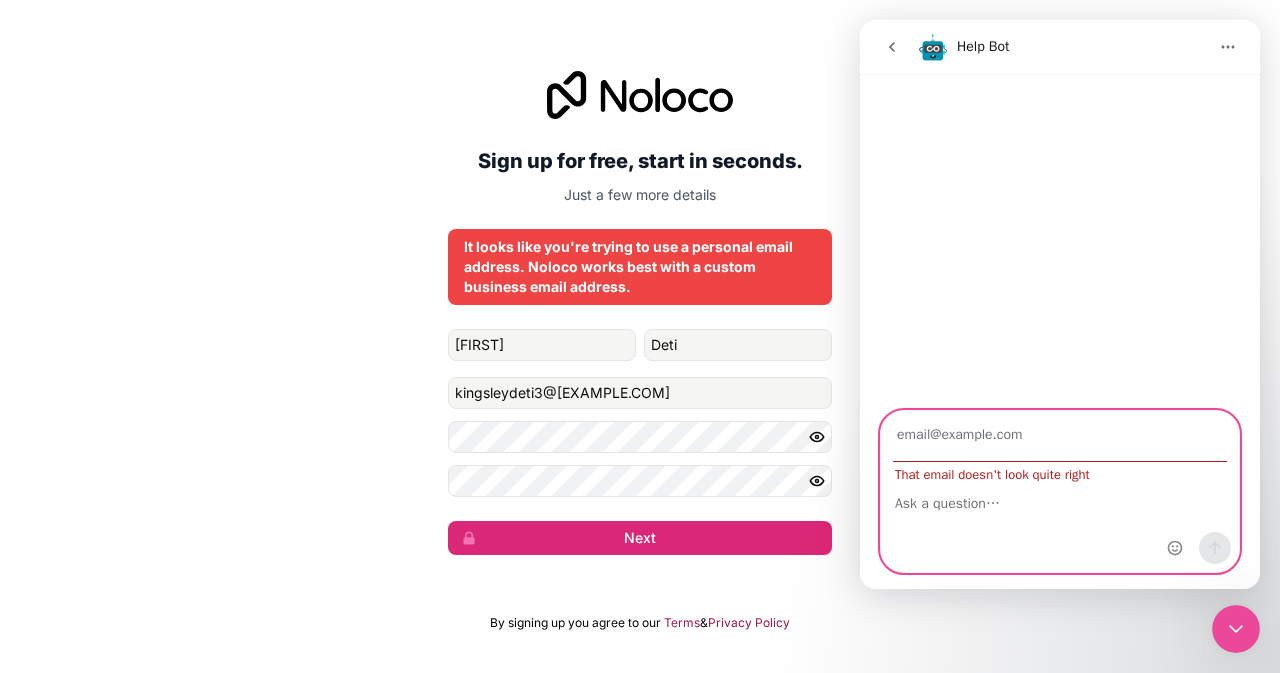 type 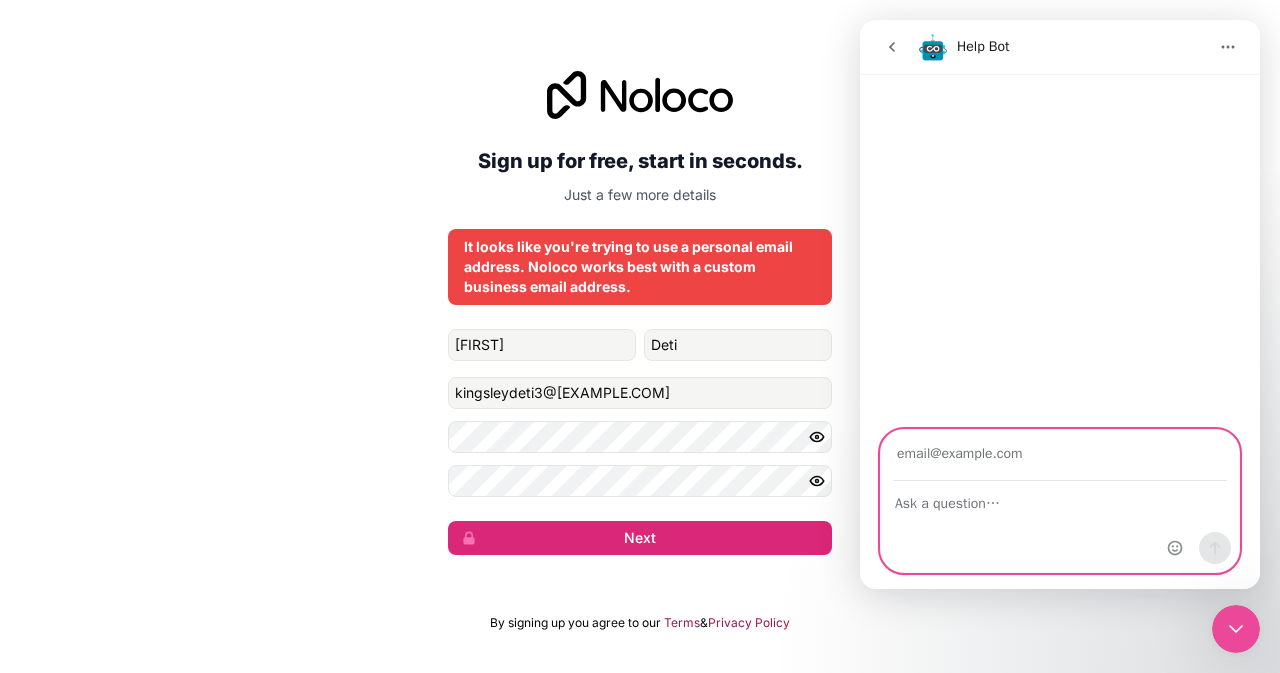 drag, startPoint x: 980, startPoint y: 516, endPoint x: 1033, endPoint y: 498, distance: 55.97321 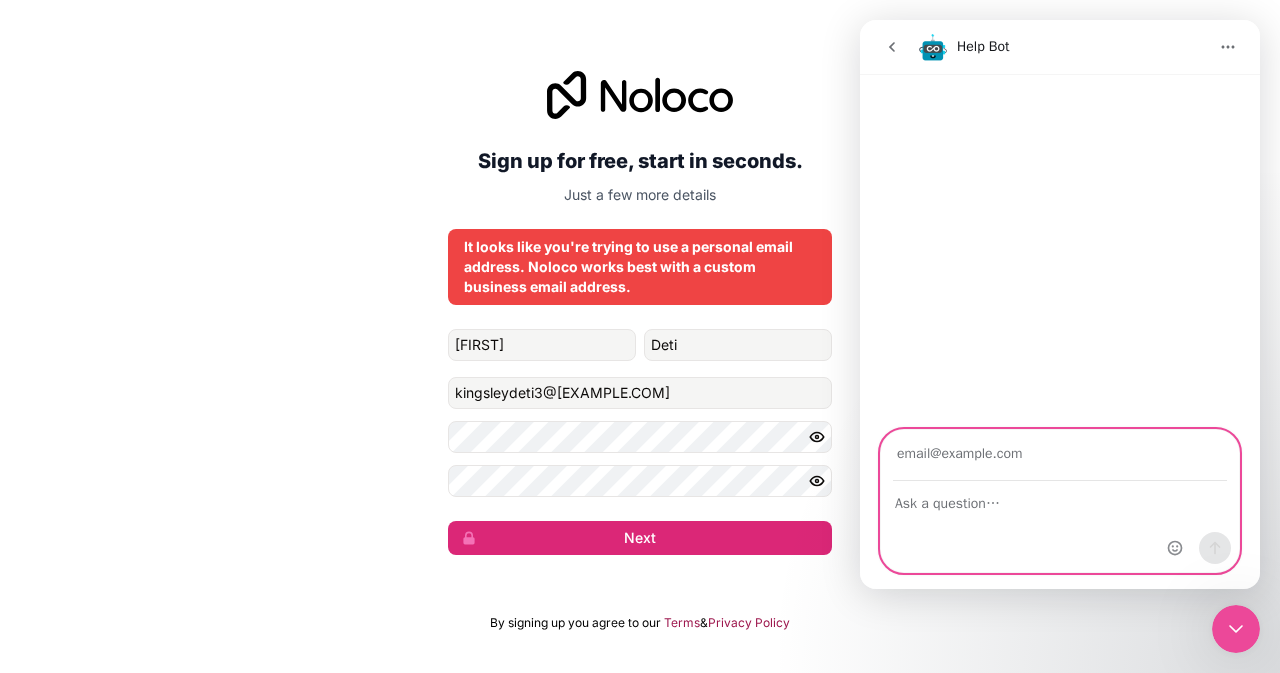 paste on "i dont have a business email how do i signup" 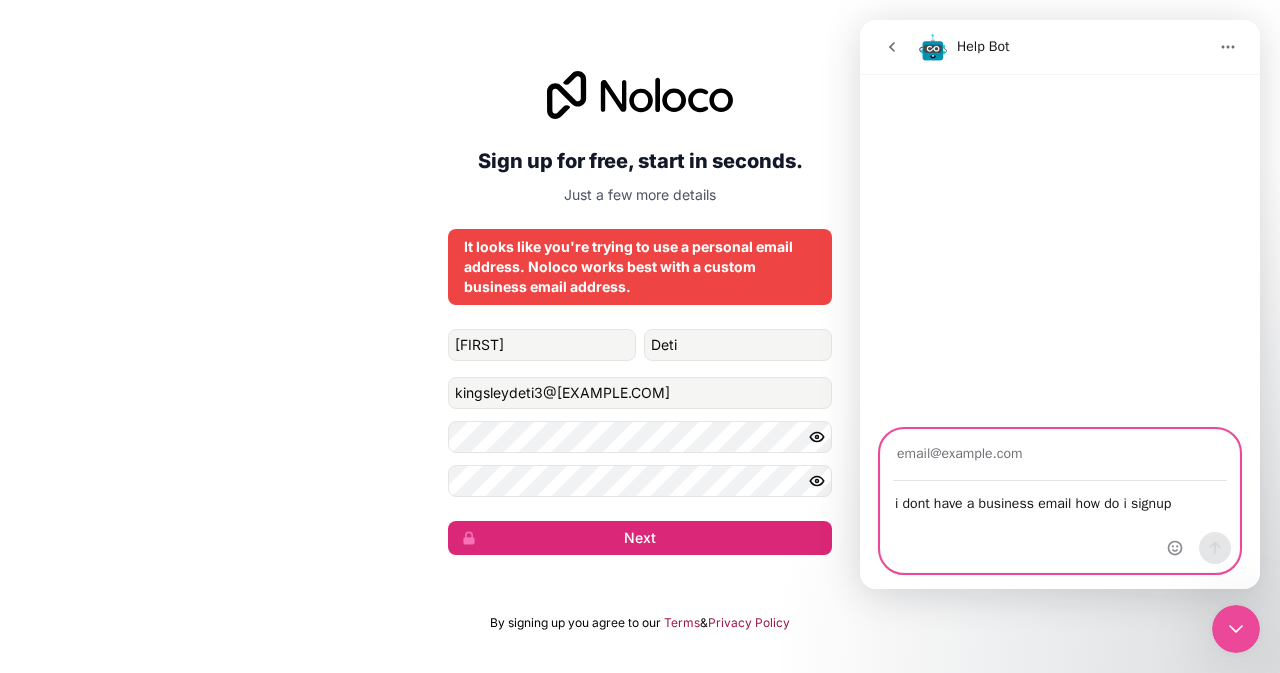 type on "i dont have a business email how do i signup" 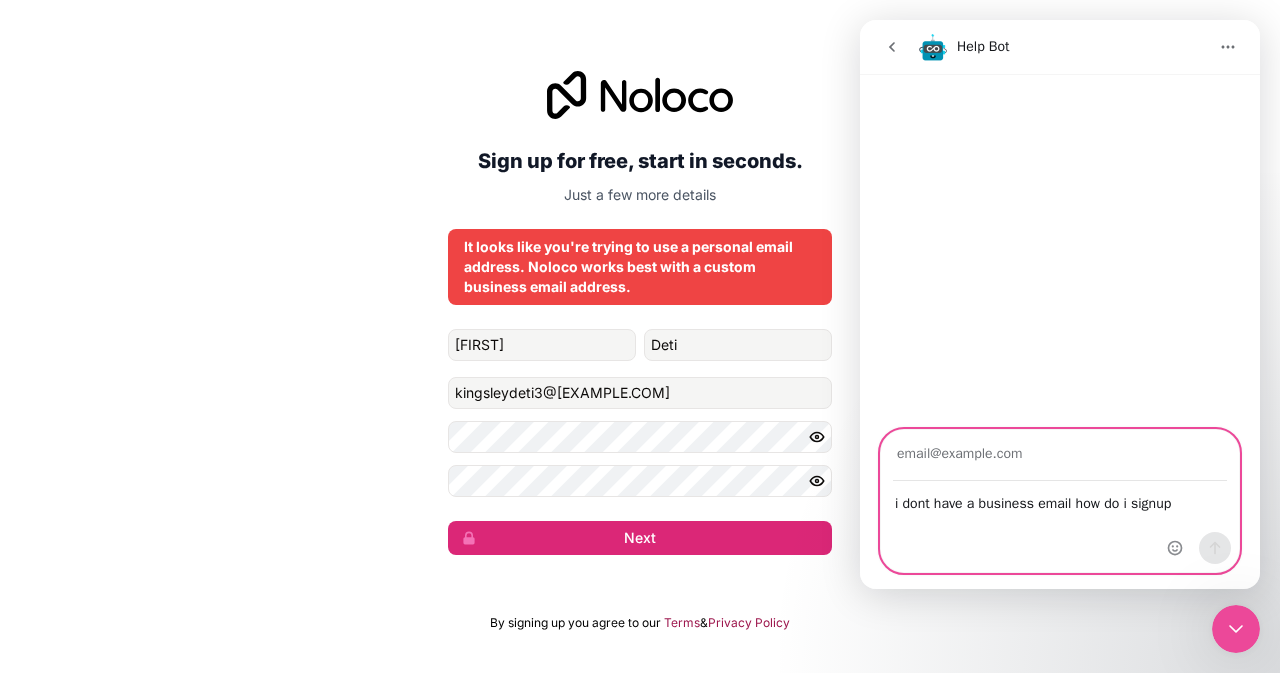 click at bounding box center (1060, 455) 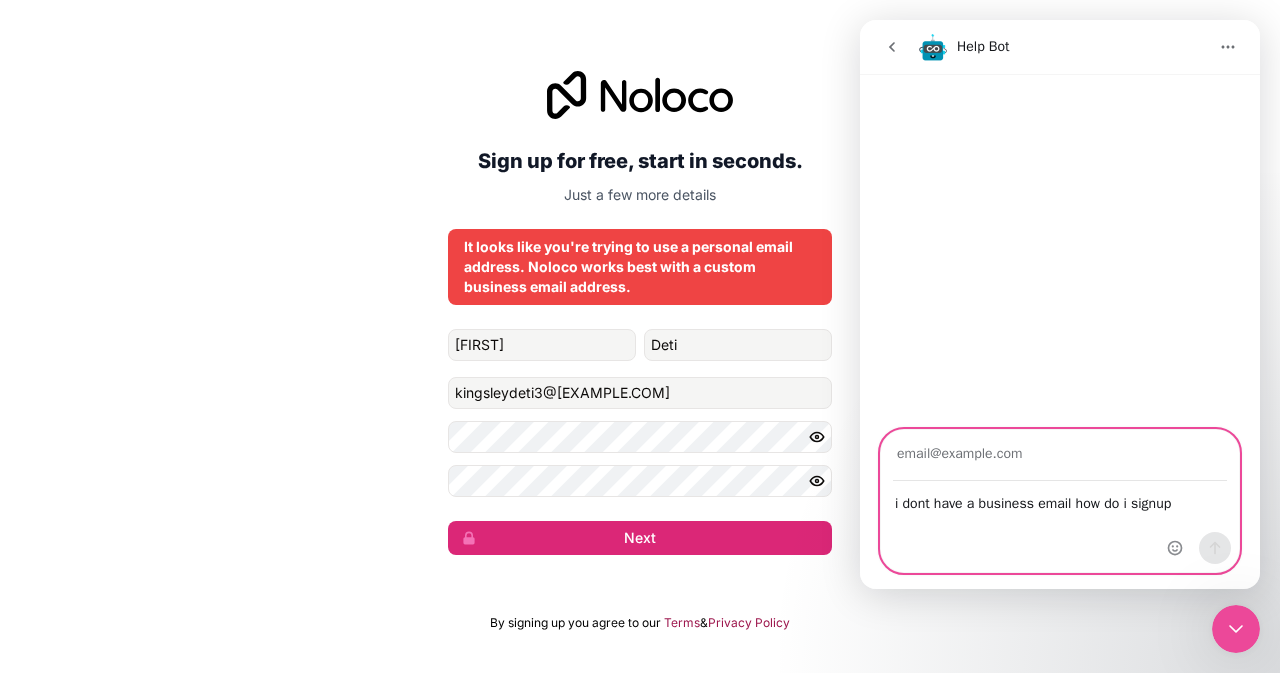 type on "kingsleydeti3@[EXAMPLE.COM]" 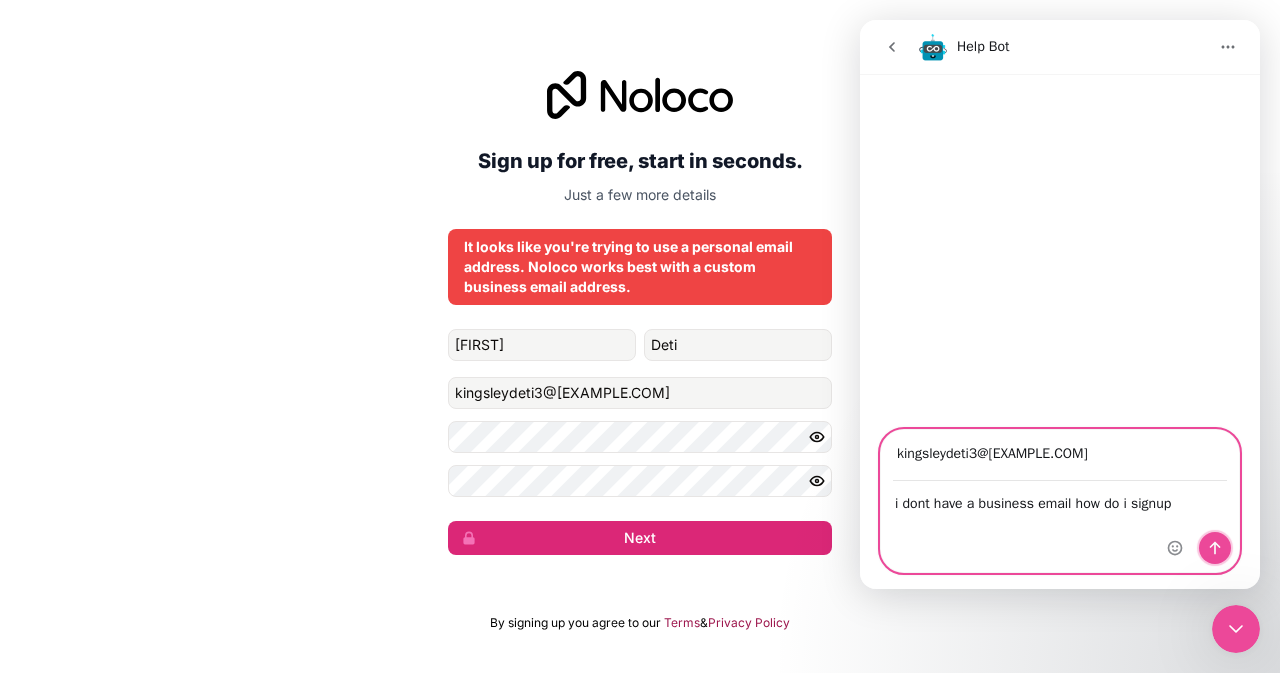 click at bounding box center (1215, 548) 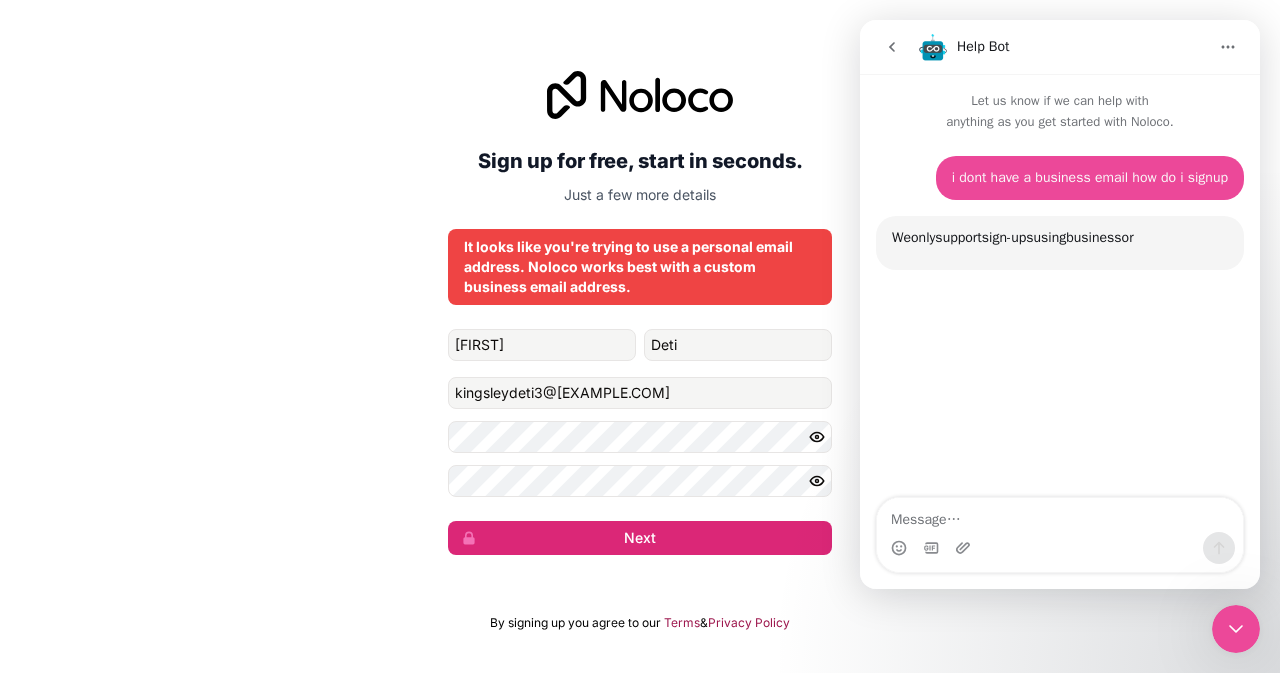 scroll, scrollTop: 3, scrollLeft: 0, axis: vertical 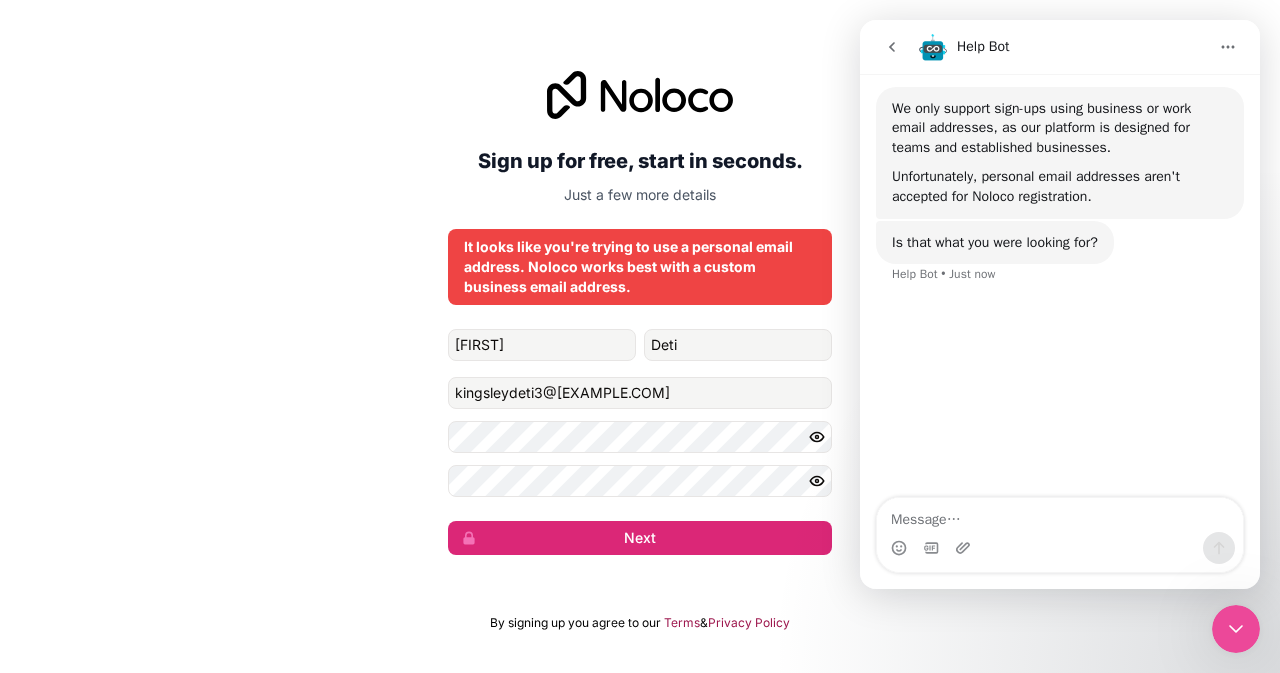 click at bounding box center [1060, 515] 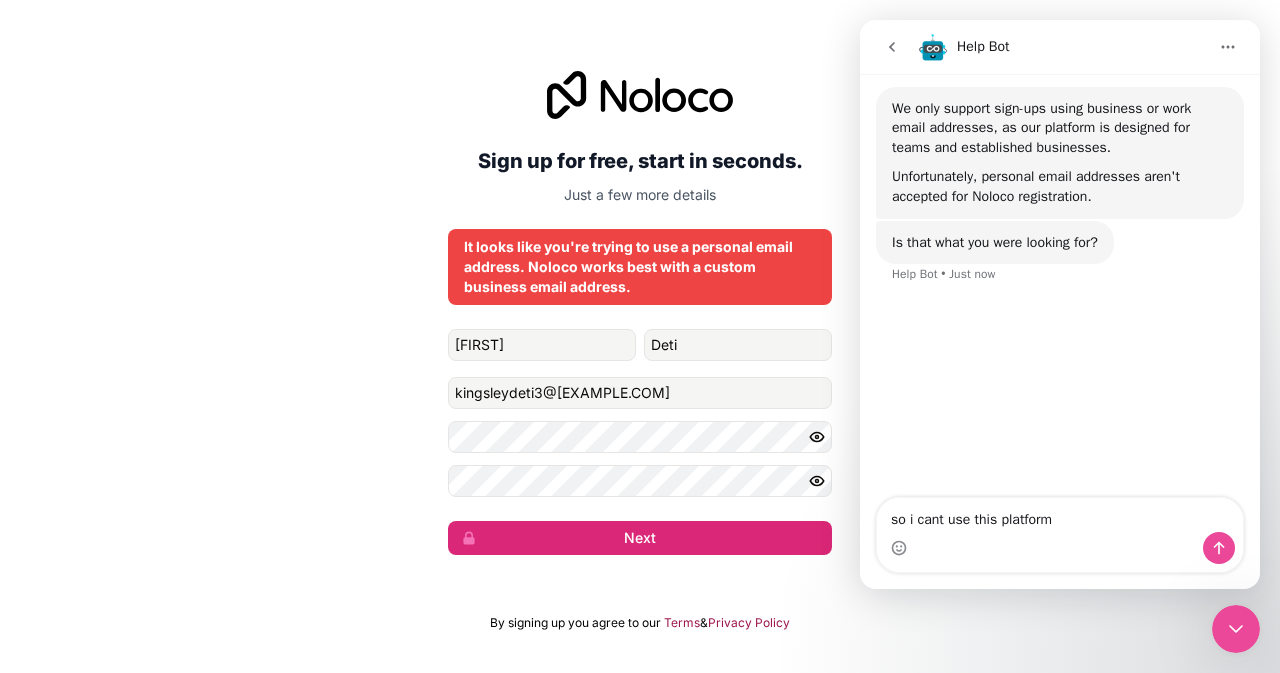 type on "so i cant use this platform?" 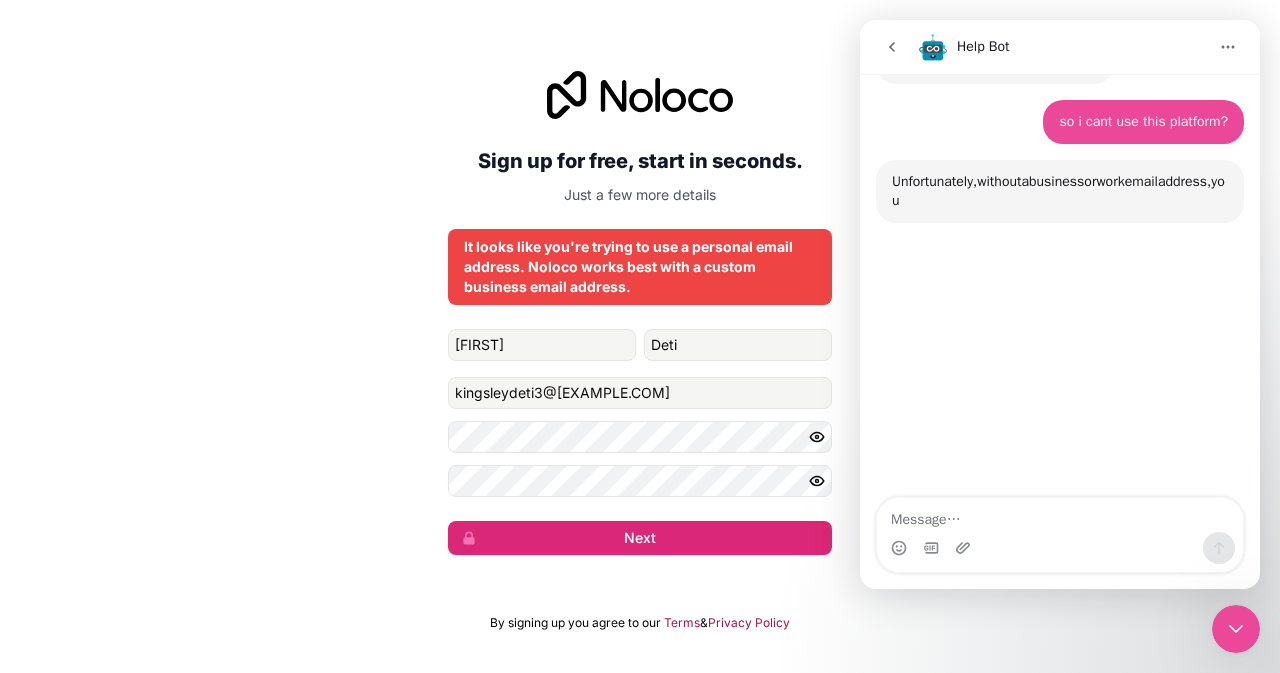 scroll, scrollTop: 340, scrollLeft: 0, axis: vertical 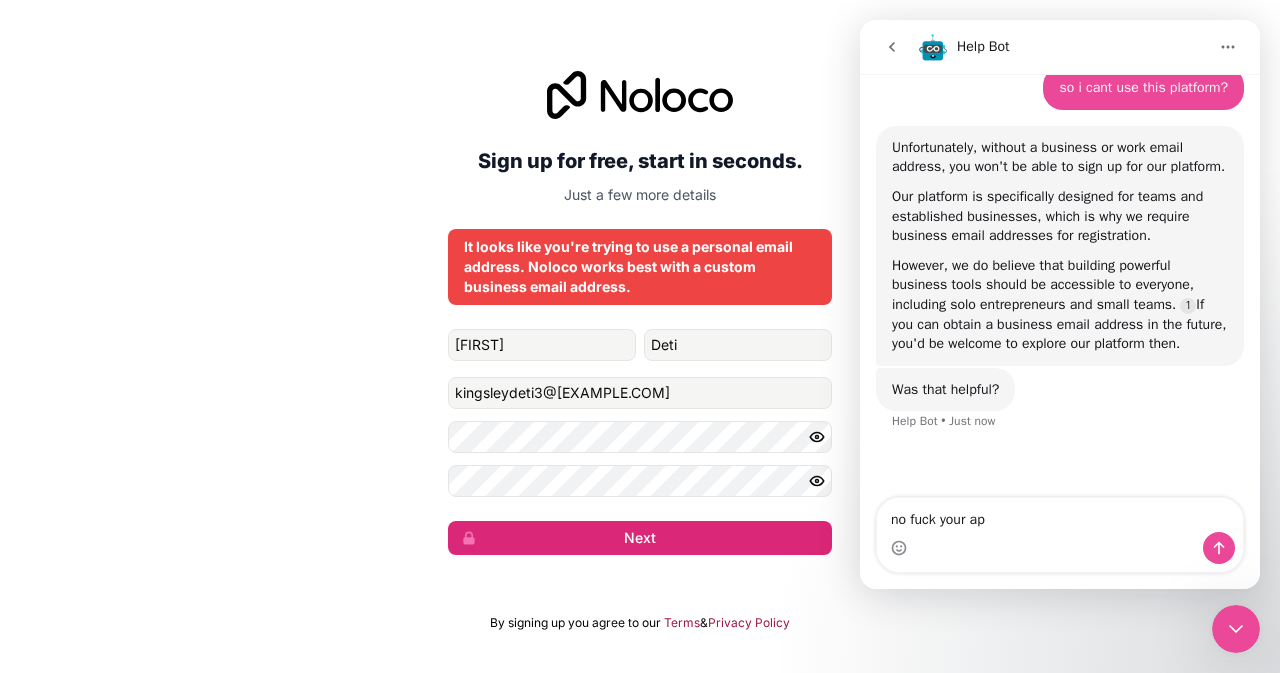 type on "no fuck your app" 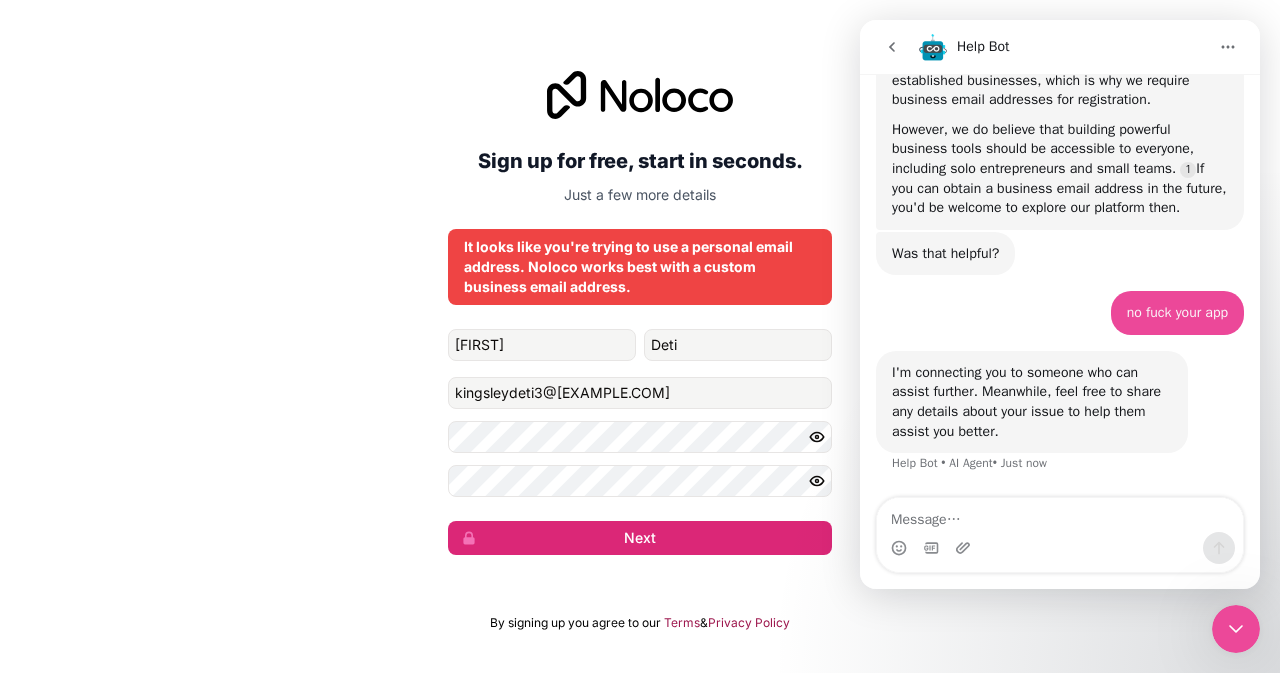 scroll, scrollTop: 515, scrollLeft: 0, axis: vertical 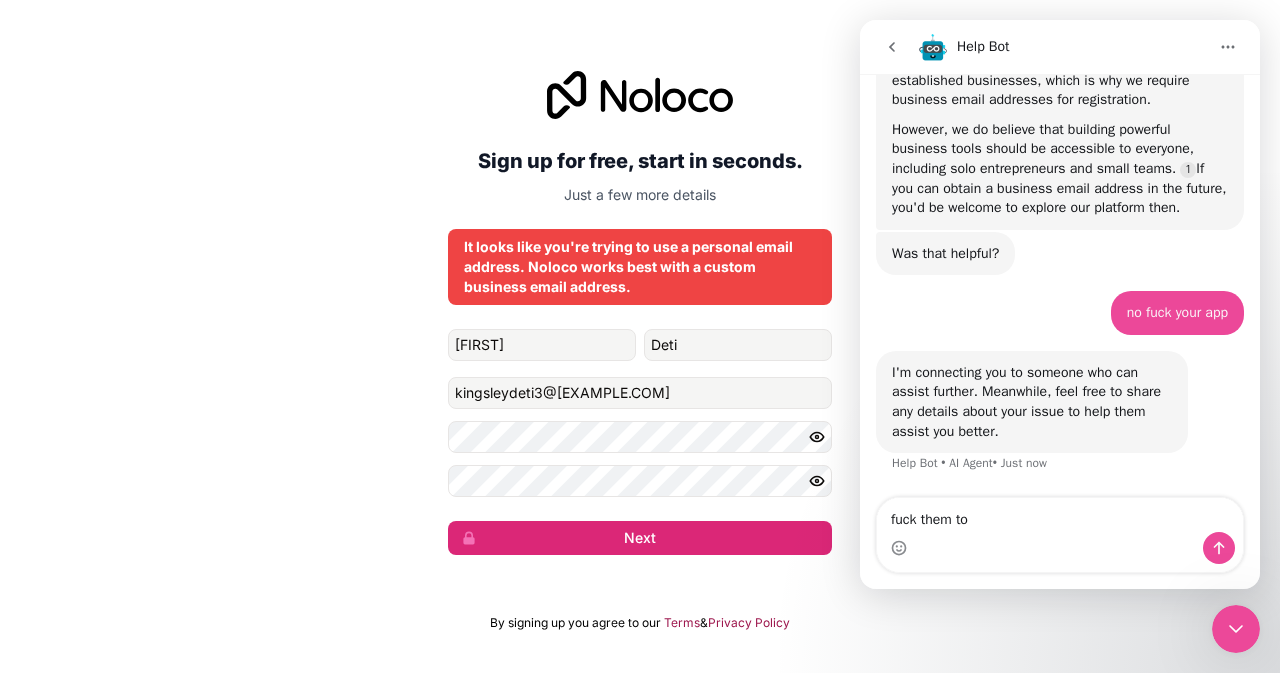 type on "fuck them too" 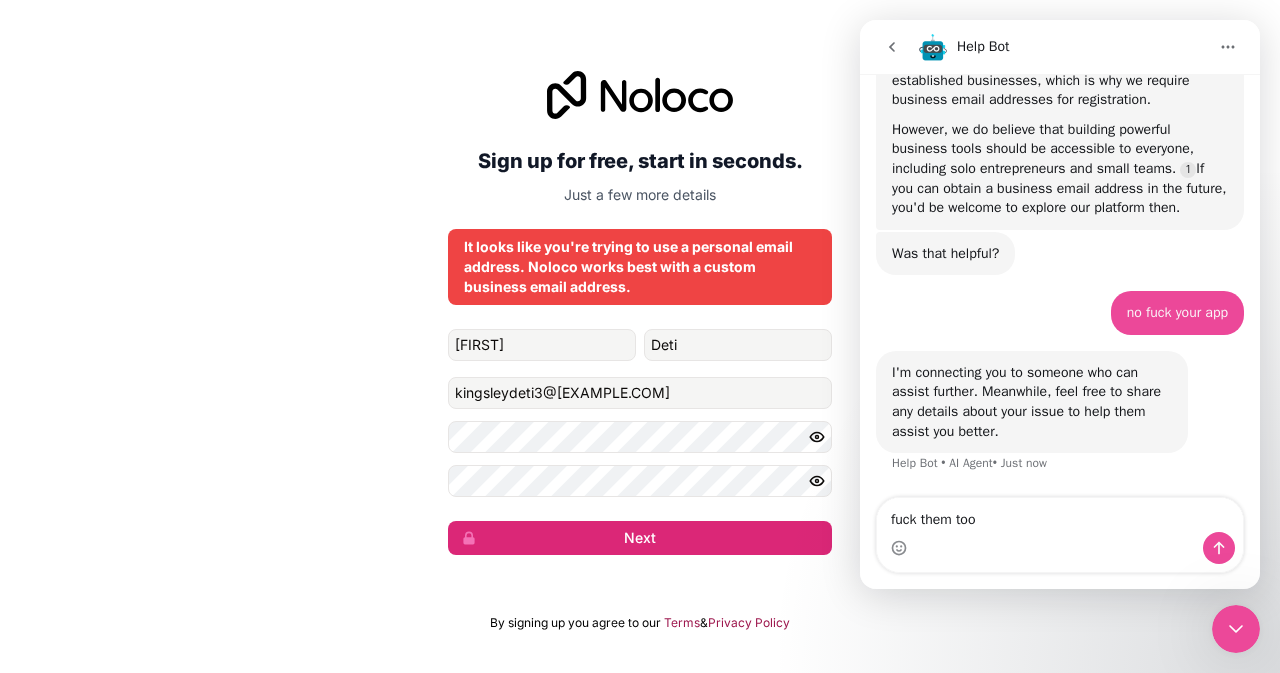 type 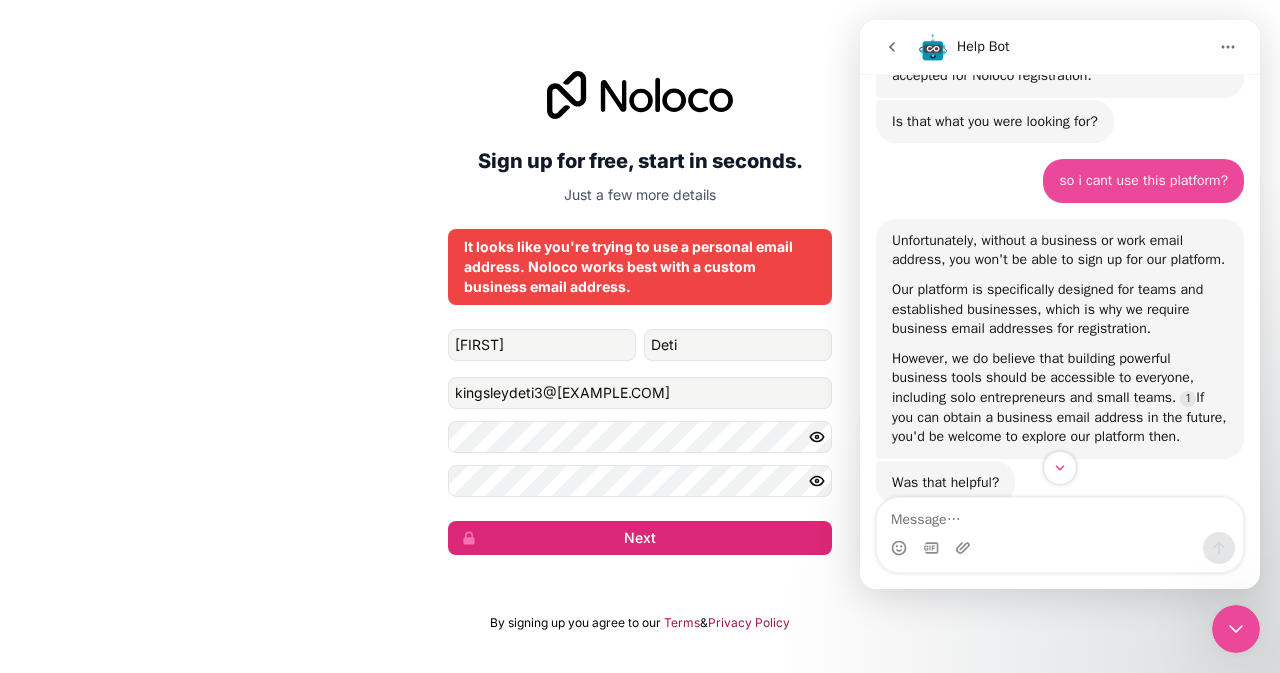scroll, scrollTop: 240, scrollLeft: 0, axis: vertical 